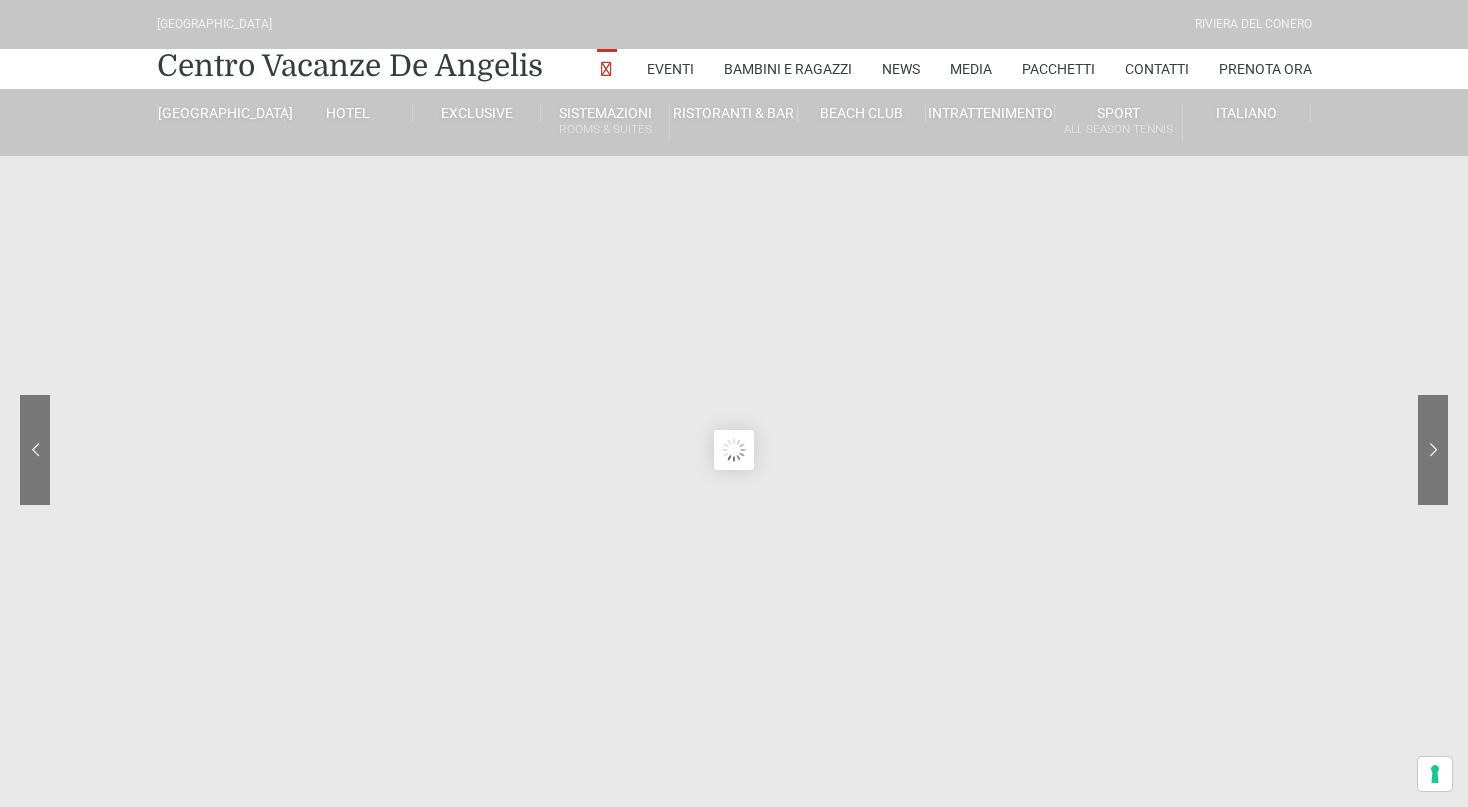 scroll, scrollTop: 0, scrollLeft: 0, axis: both 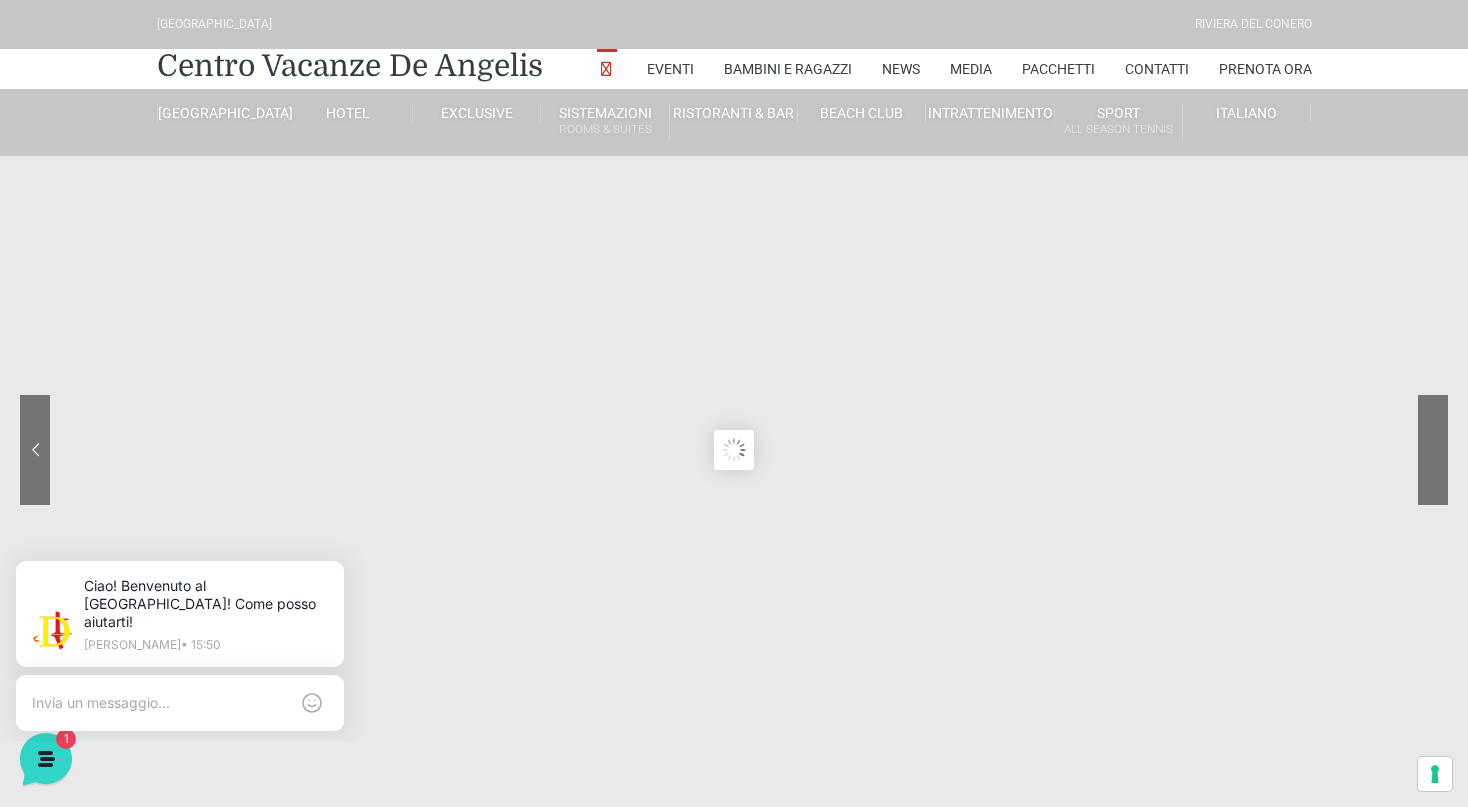 click 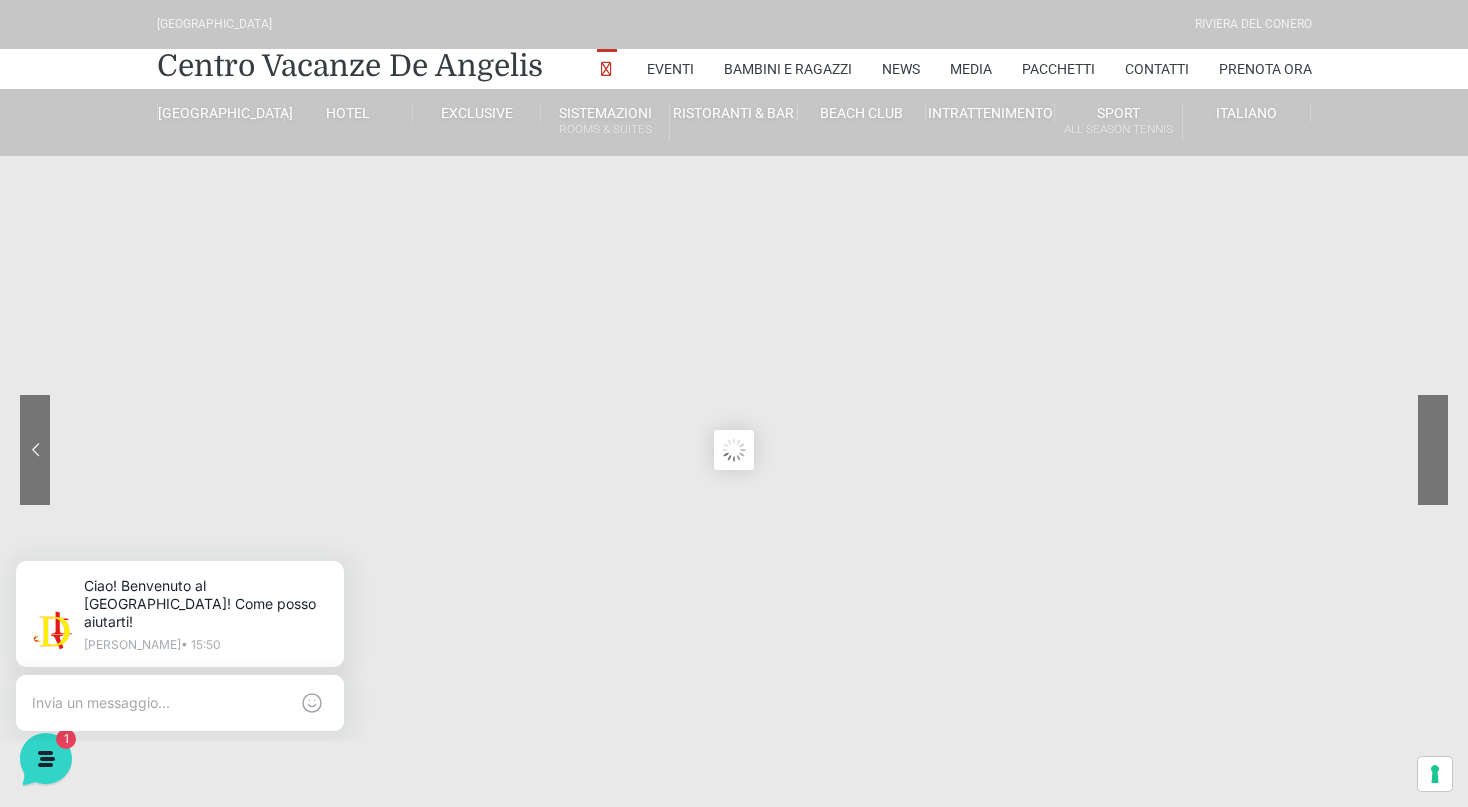 click 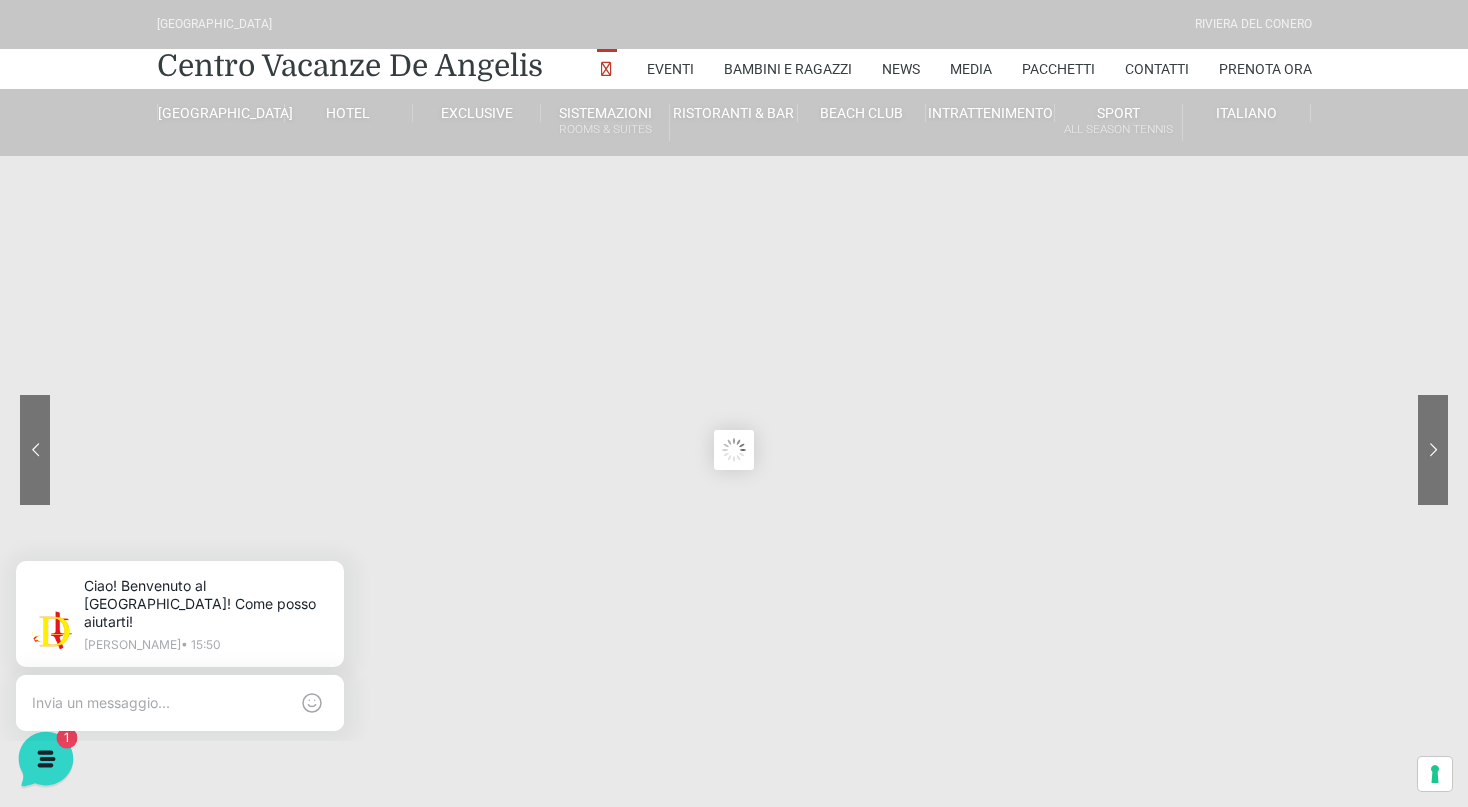 click 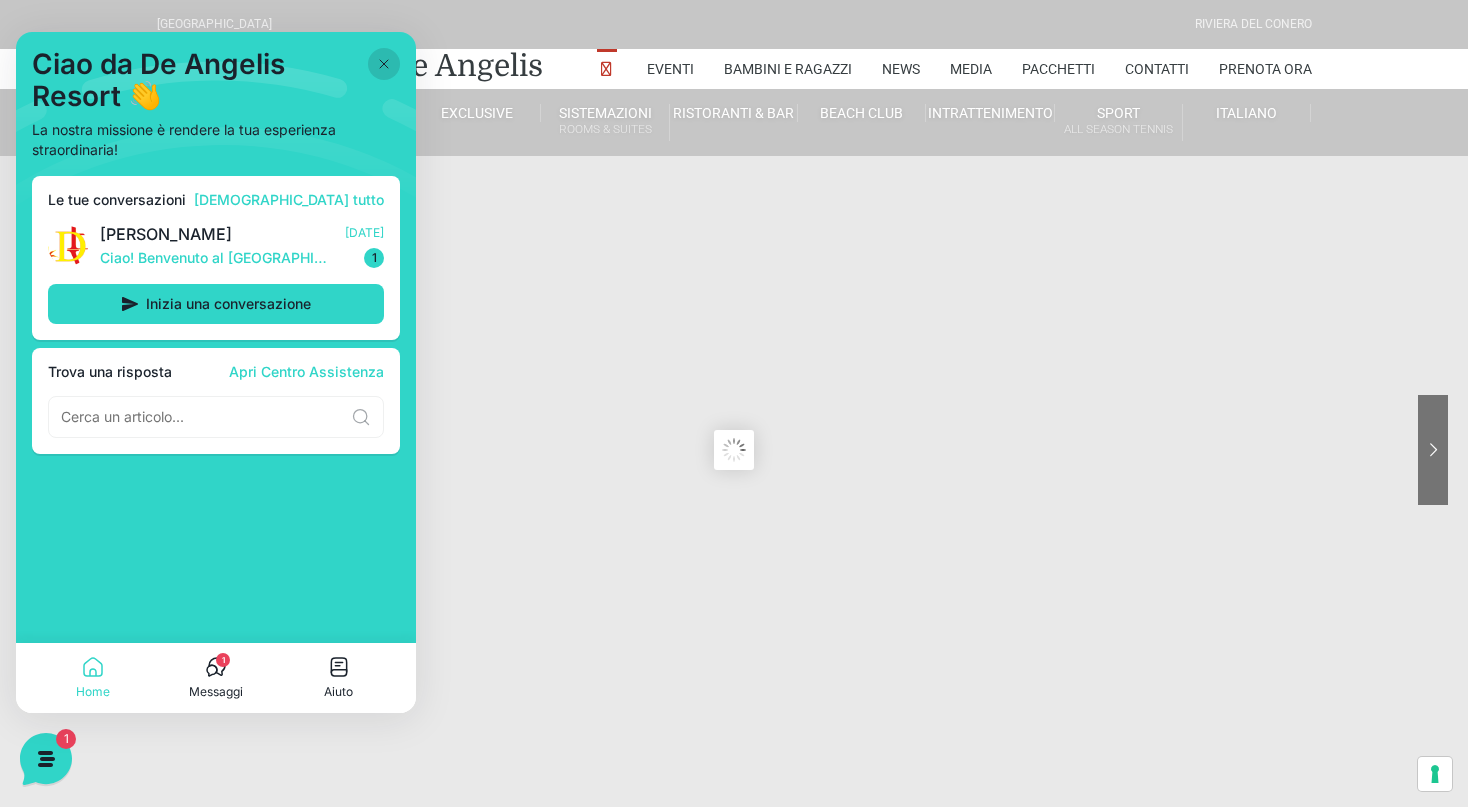 click 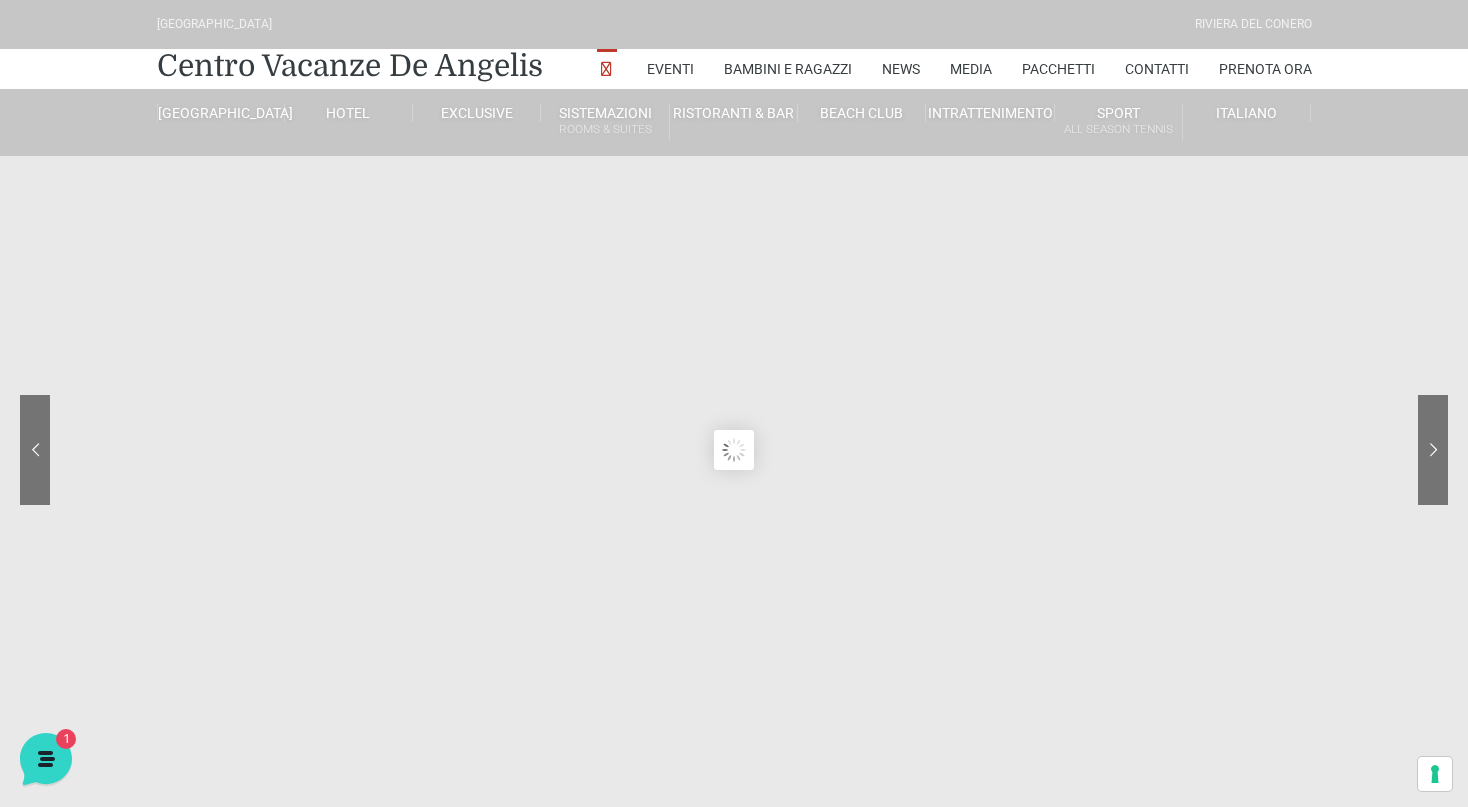 click at bounding box center (607, 71) 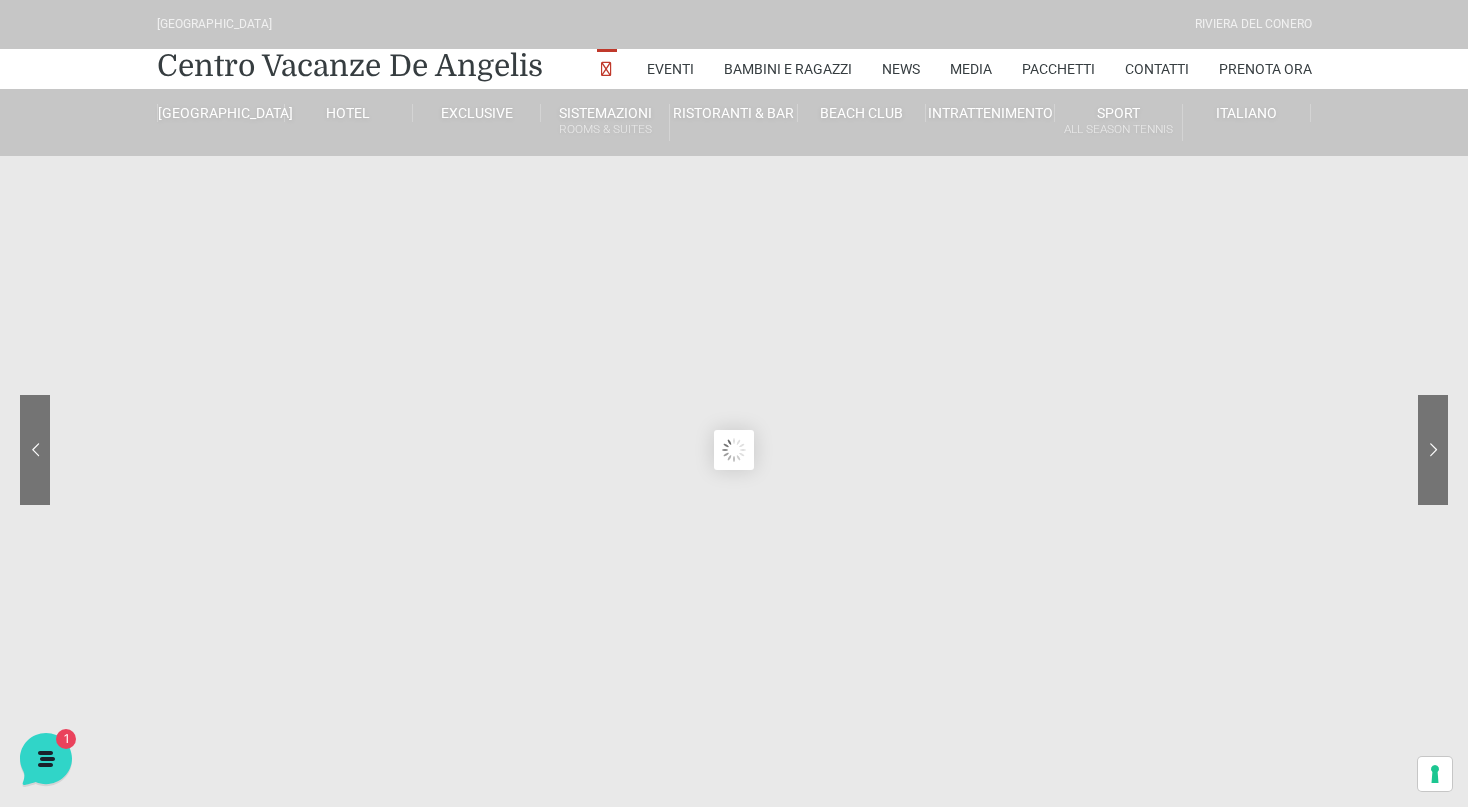 click at bounding box center [607, 71] 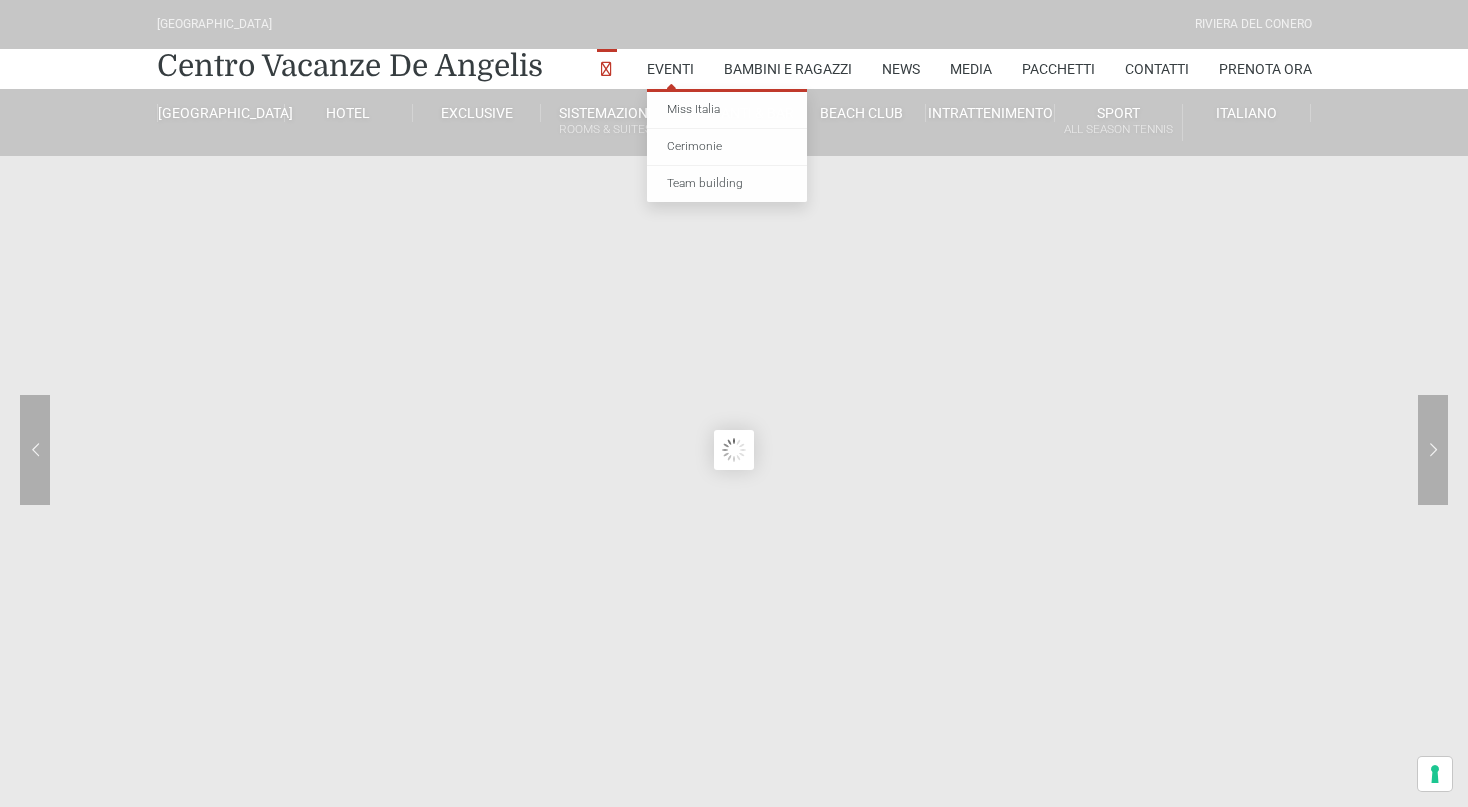 scroll, scrollTop: 0, scrollLeft: 0, axis: both 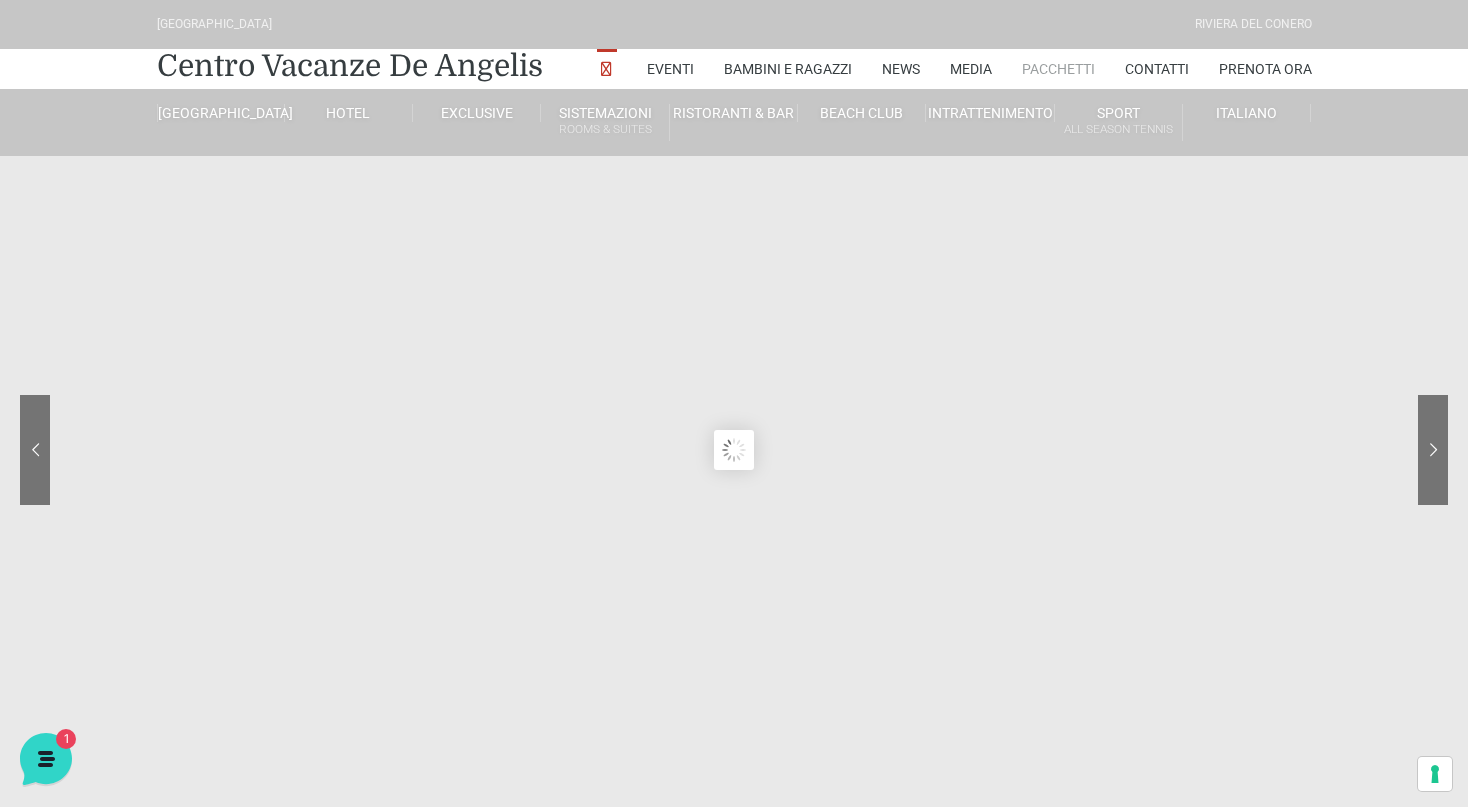 click on "Pacchetti" at bounding box center [1058, 69] 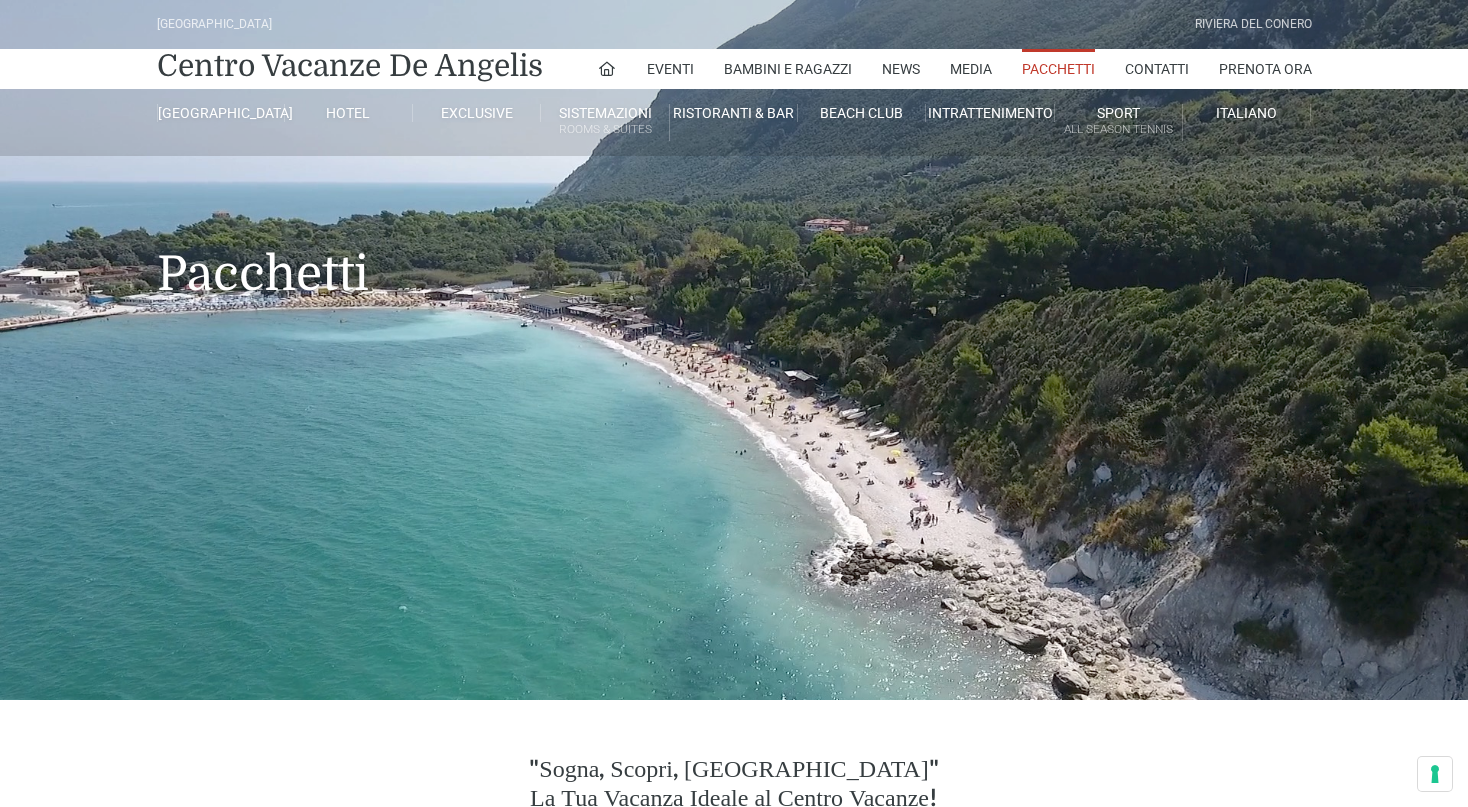 scroll, scrollTop: 0, scrollLeft: 0, axis: both 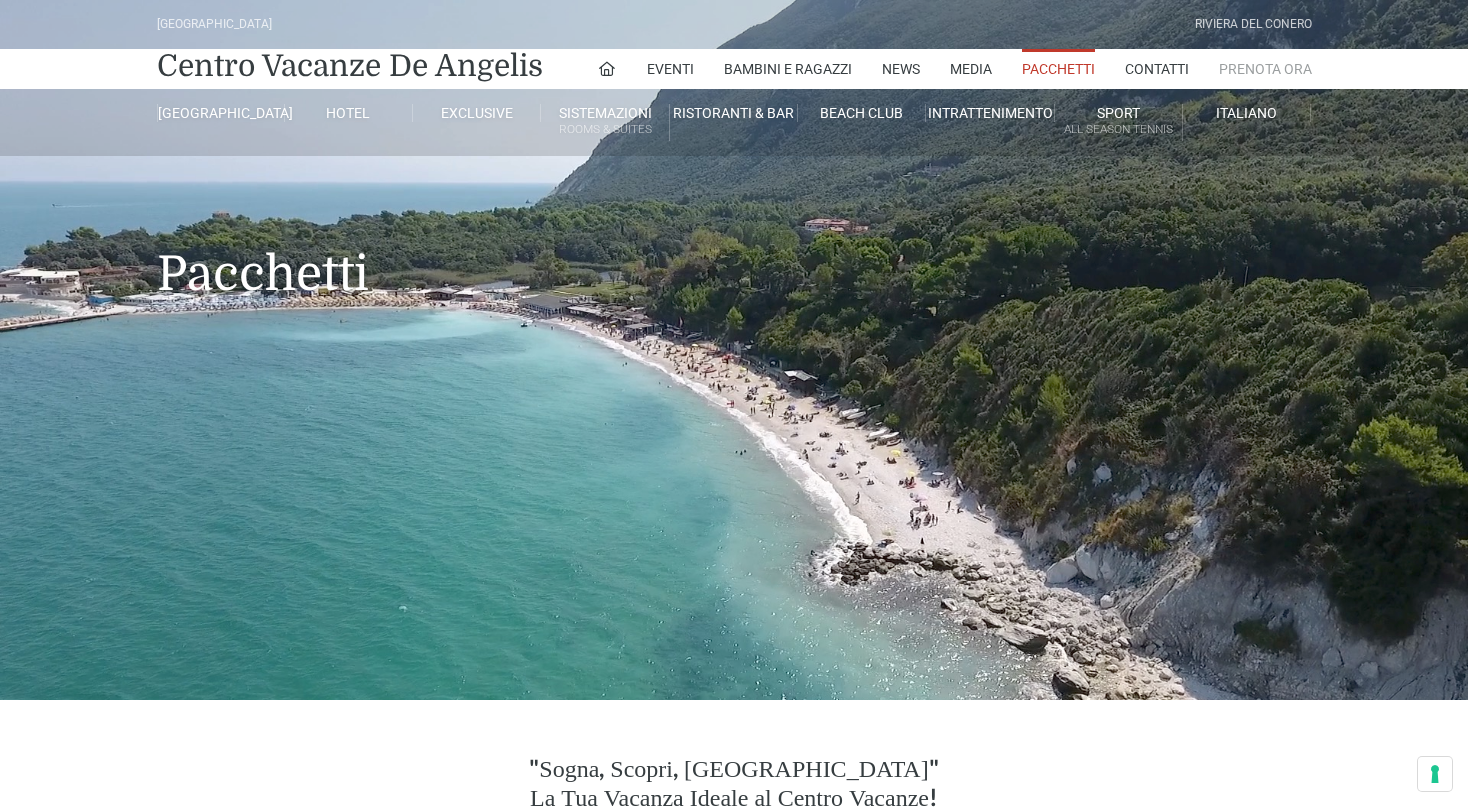 click on "Prenota Ora" at bounding box center [1265, 69] 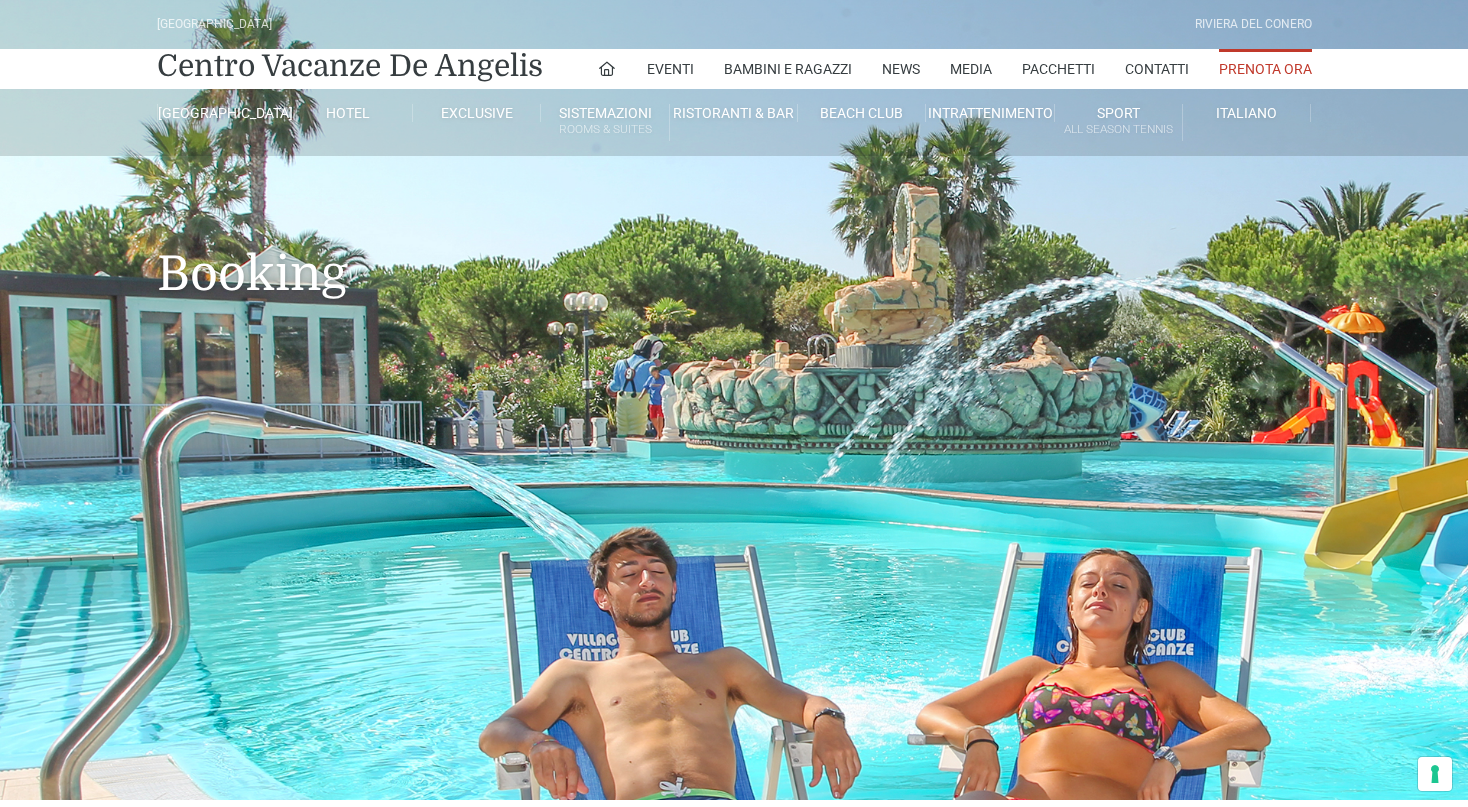 scroll, scrollTop: 0, scrollLeft: 0, axis: both 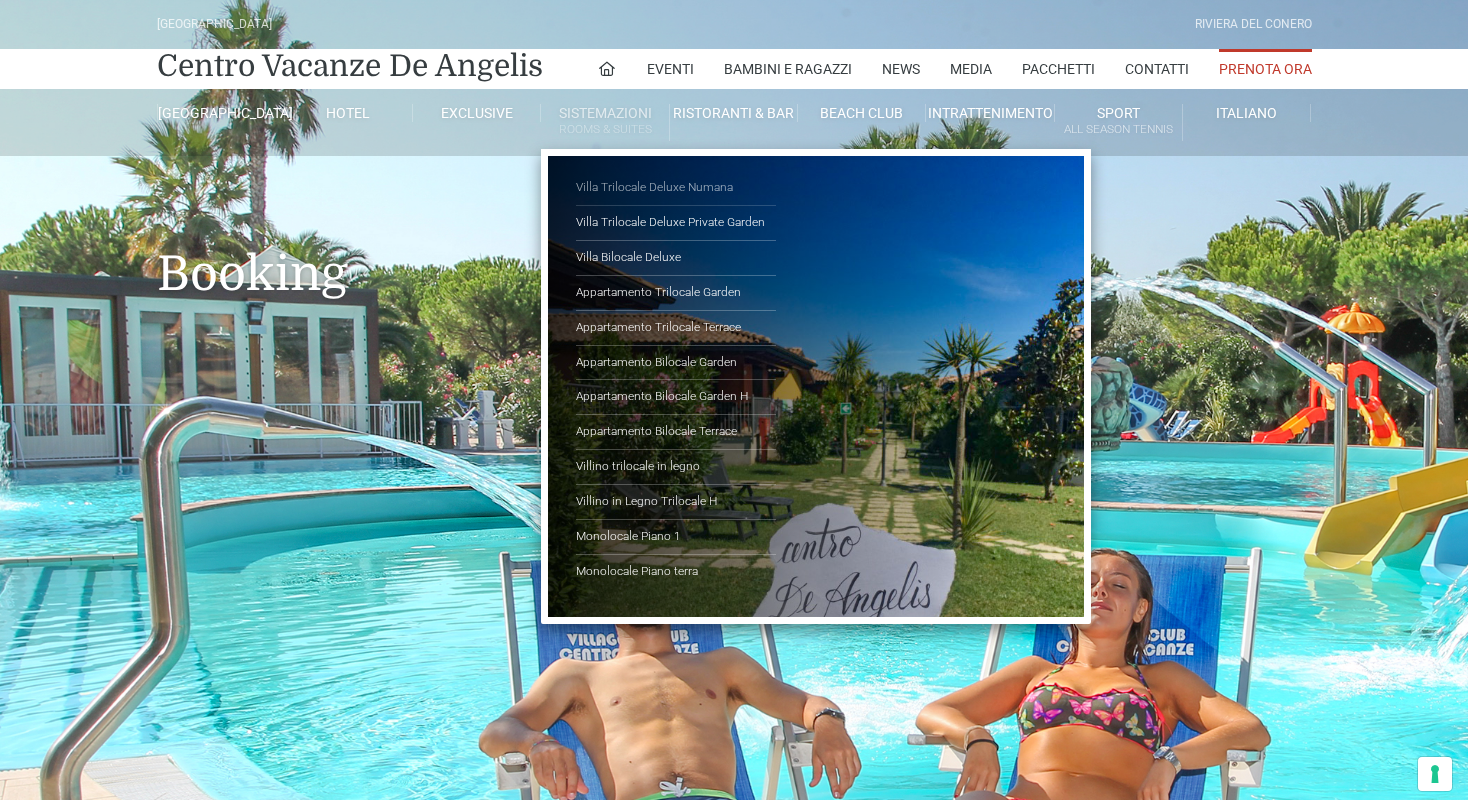 click on "Villa Trilocale Deluxe Numana" at bounding box center [676, 188] 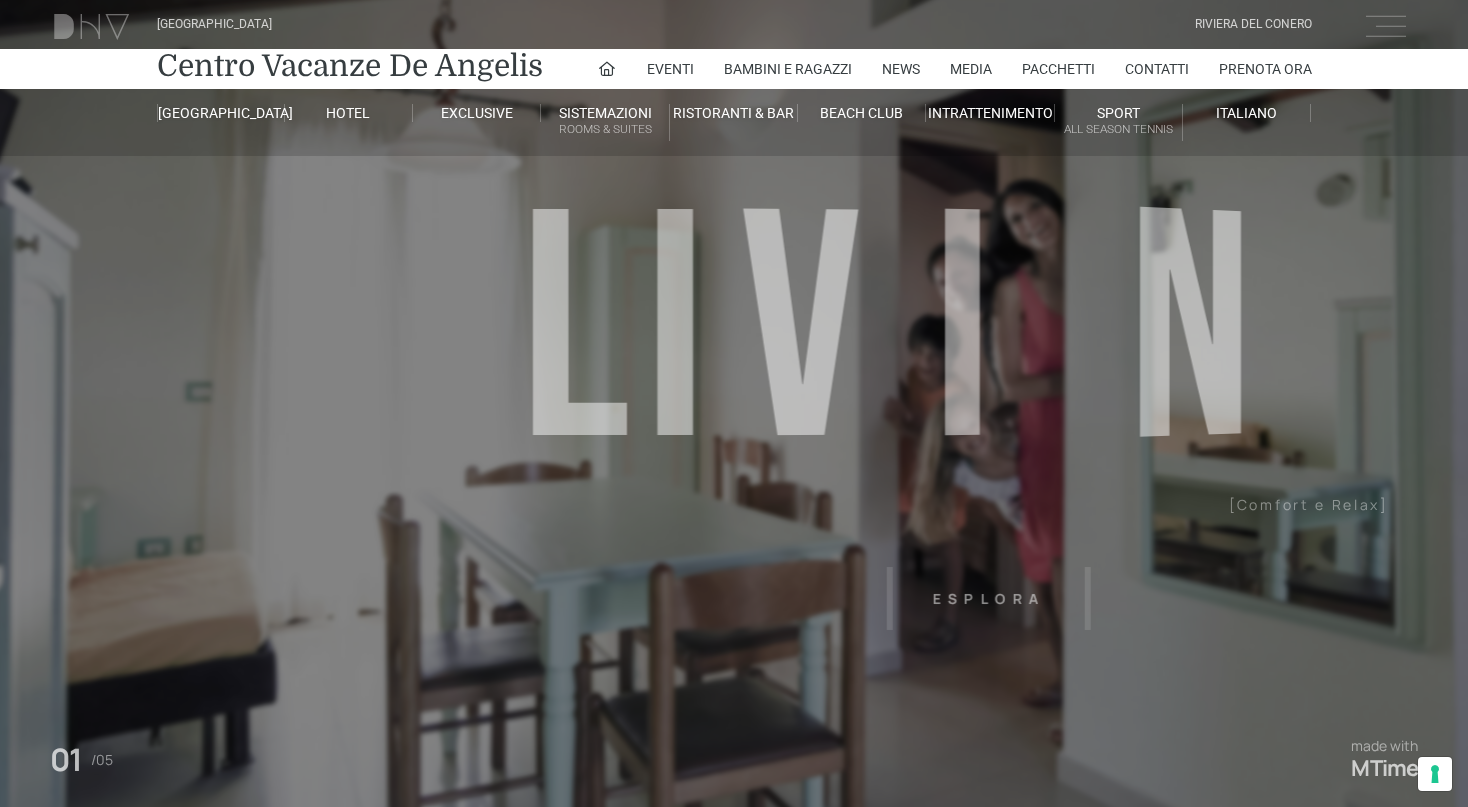 scroll, scrollTop: 0, scrollLeft: 0, axis: both 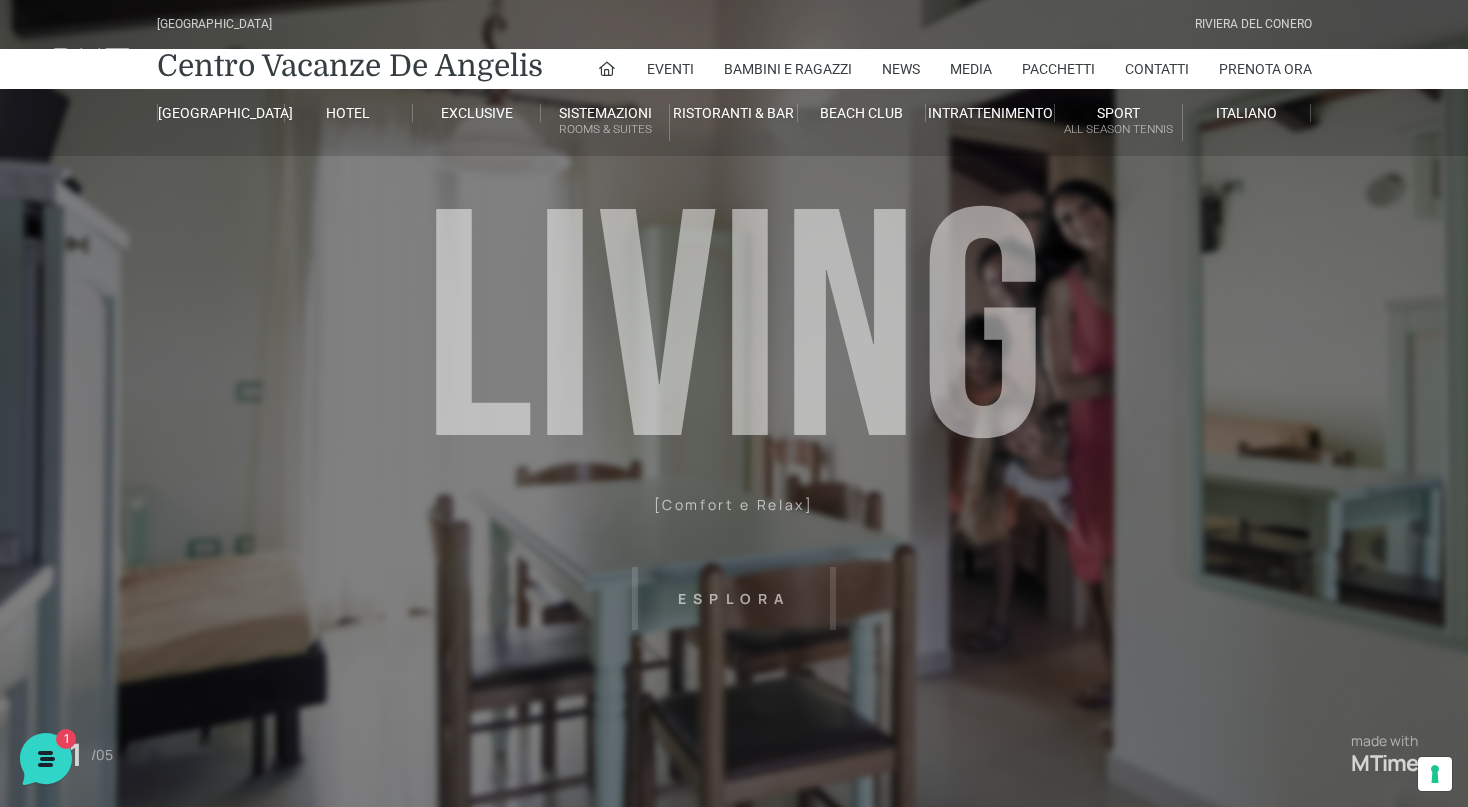 click on "Villaggio Hotel Resort
Riviera Del Conero
Centro Vacanze De Angelis
Eventi
Miss Italia
Cerimonie
Team building
Bambini e Ragazzi
Holly Beach Club
Holly Teeny Club
Holly Young Club
Piscine
Iscrizioni Holly Club
News
Media
Pacchetti
Contatti
Prenota Ora
De Angelis Resort
Parco Piscine
Oasi Naturale
Cappellina
Sala Convegni
Le Marche
Store
Concierge
Colonnina Ricarica
Mappa del Villaggio
Hotel
Suite Prestige
Camera Prestige
Camera Suite H
Sala Meeting
Exclusive
Villa Luxury
Dimora Padronale
Villa 601 Alpine
Villa Classic
Bilocale Garden Gold
Sistemazioni Rooms & Suites
Villa Trilocale Deluxe Numana
Villa Trilocale Deluxe Private Garden
Villa Bilocale Deluxe
Appartamento Trilocale Garden" at bounding box center [734, 450] 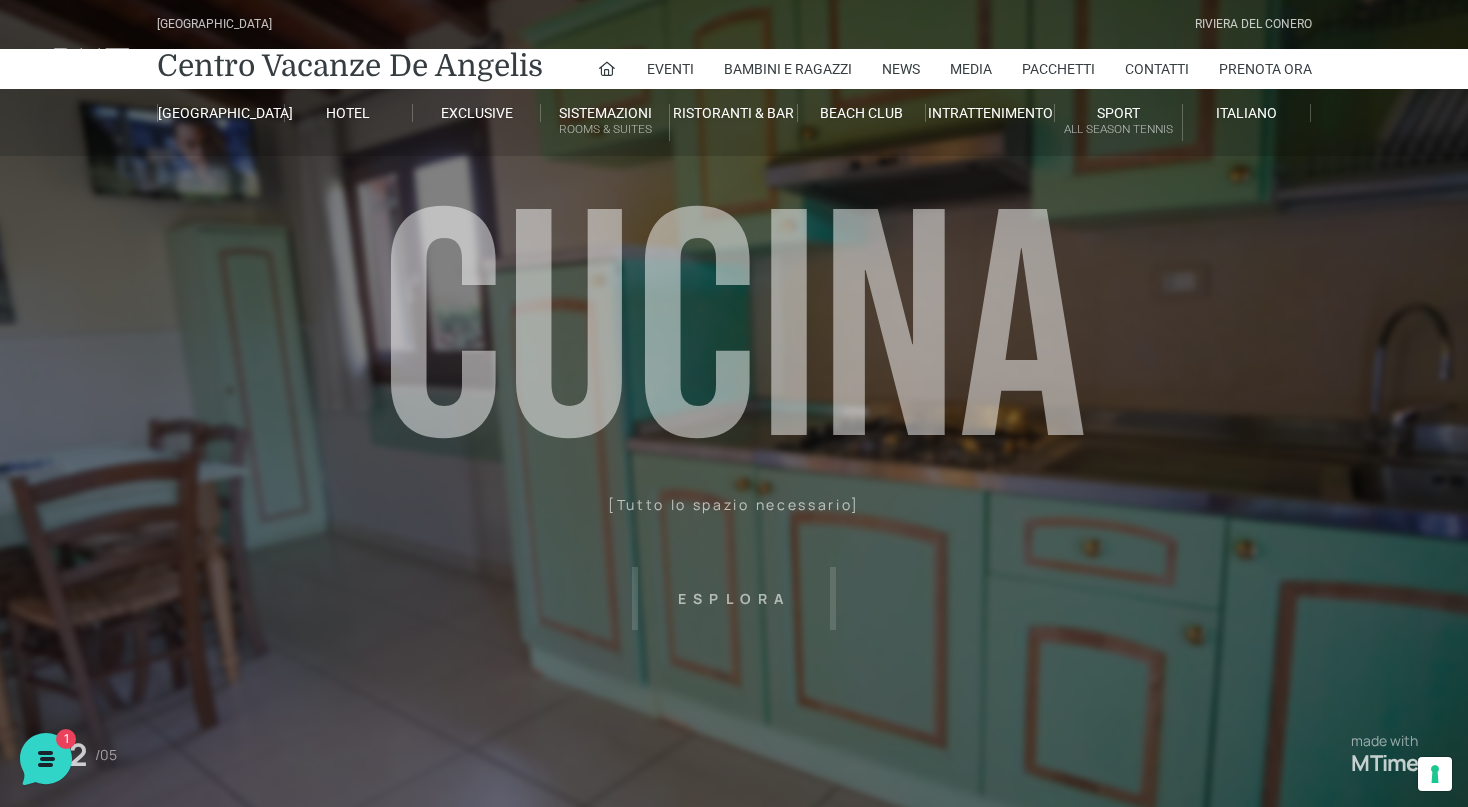 click on "Villaggio Hotel Resort
Riviera Del Conero
Centro Vacanze De Angelis
Eventi
Miss Italia
Cerimonie
Team building
Bambini e Ragazzi
Holly Beach Club
Holly Teeny Club
Holly Young Club
Piscine
Iscrizioni Holly Club
News
Media
Pacchetti
Contatti
Prenota Ora
De Angelis Resort
Parco Piscine
Oasi Naturale
Cappellina
Sala Convegni
Le Marche
Store
Concierge
Colonnina Ricarica
Mappa del Villaggio
Hotel
Suite Prestige
Camera Prestige
Camera Suite H
Sala Meeting
Exclusive
Villa Luxury
Dimora Padronale
Villa 601 Alpine
Villa Classic
Bilocale Garden Gold
Sistemazioni Rooms & Suites
Villa Trilocale Deluxe Numana
Villa Trilocale Deluxe Private Garden
Villa Bilocale Deluxe
Appartamento Trilocale Garden" at bounding box center (734, 450) 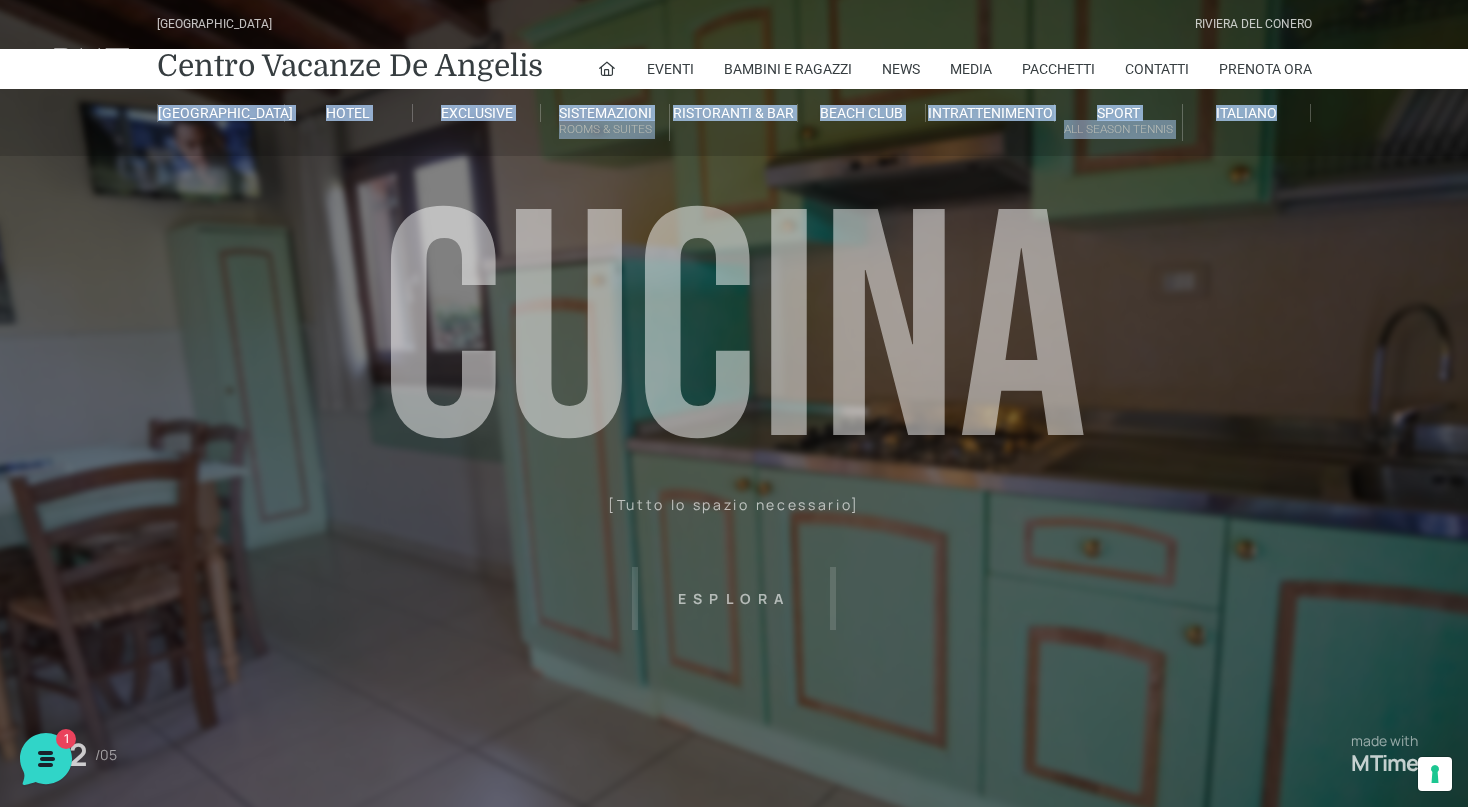 drag, startPoint x: 1445, startPoint y: 453, endPoint x: 1378, endPoint y: 454, distance: 67.00746 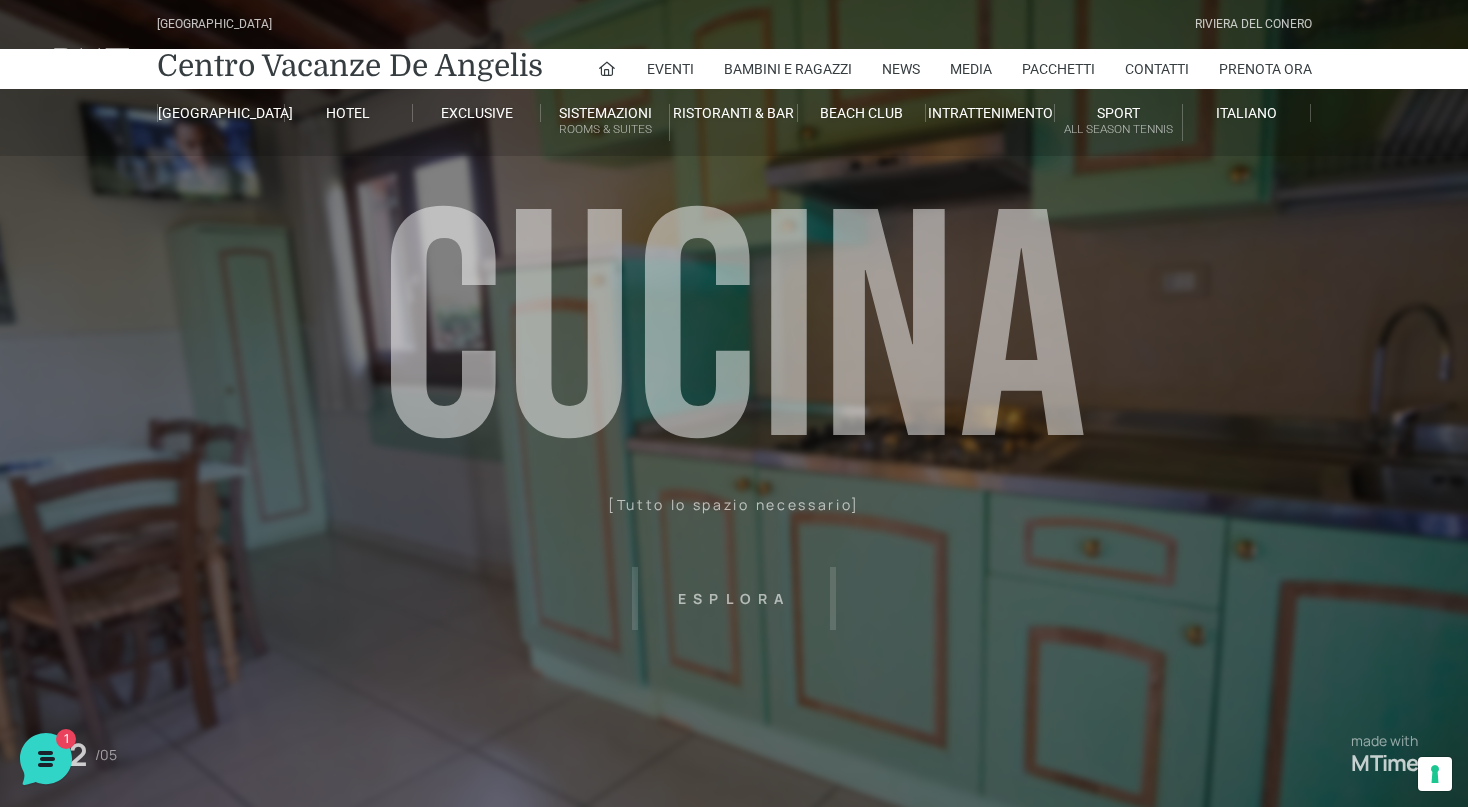 click on "[GEOGRAPHIC_DATA]
[GEOGRAPHIC_DATA]
Centro Vacanze [GEOGRAPHIC_DATA]
Eventi
Miss Italia
Cerimonie
Team building
Bambini e Ragazzi
Holly Beach Club
Holly Teeny Club
[PERSON_NAME] Club
Piscine
Iscrizioni Holly Club
News
Media
Pacchetti
Contatti
Prenota Ora
[GEOGRAPHIC_DATA]
Parco Piscine
Oasi Naturale
Cappellina
Sala Convegni
[GEOGRAPHIC_DATA]
Store
Concierge
Colonnina Ricarica
Mappa del Villaggio
Hotel
Suite Prestige
Camera Prestige
Camera Suite H
Sala Meeting
Exclusive
[GEOGRAPHIC_DATA]
Dimora Padronale
Villa 601 Alpine
Villa Classic
Bilocale Garden Gold
Sistemazioni Rooms & Suites
[GEOGRAPHIC_DATA] Deluxe Numana
Villa Trilocale Deluxe Private Garden
Villa Bilocale Deluxe
Appartamento Trilocale Garden" at bounding box center (734, 450) 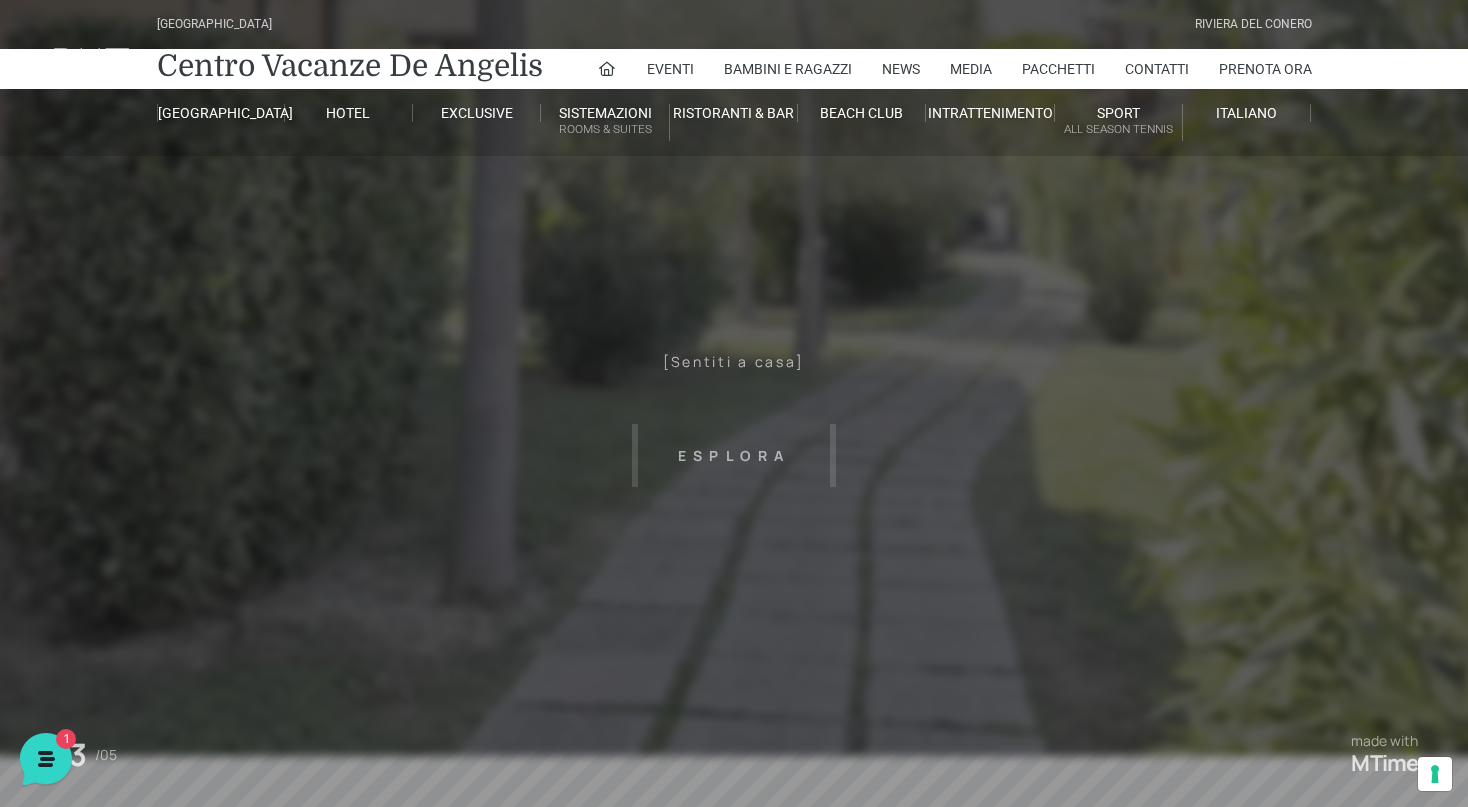drag, startPoint x: 1103, startPoint y: 416, endPoint x: 902, endPoint y: 396, distance: 201.99257 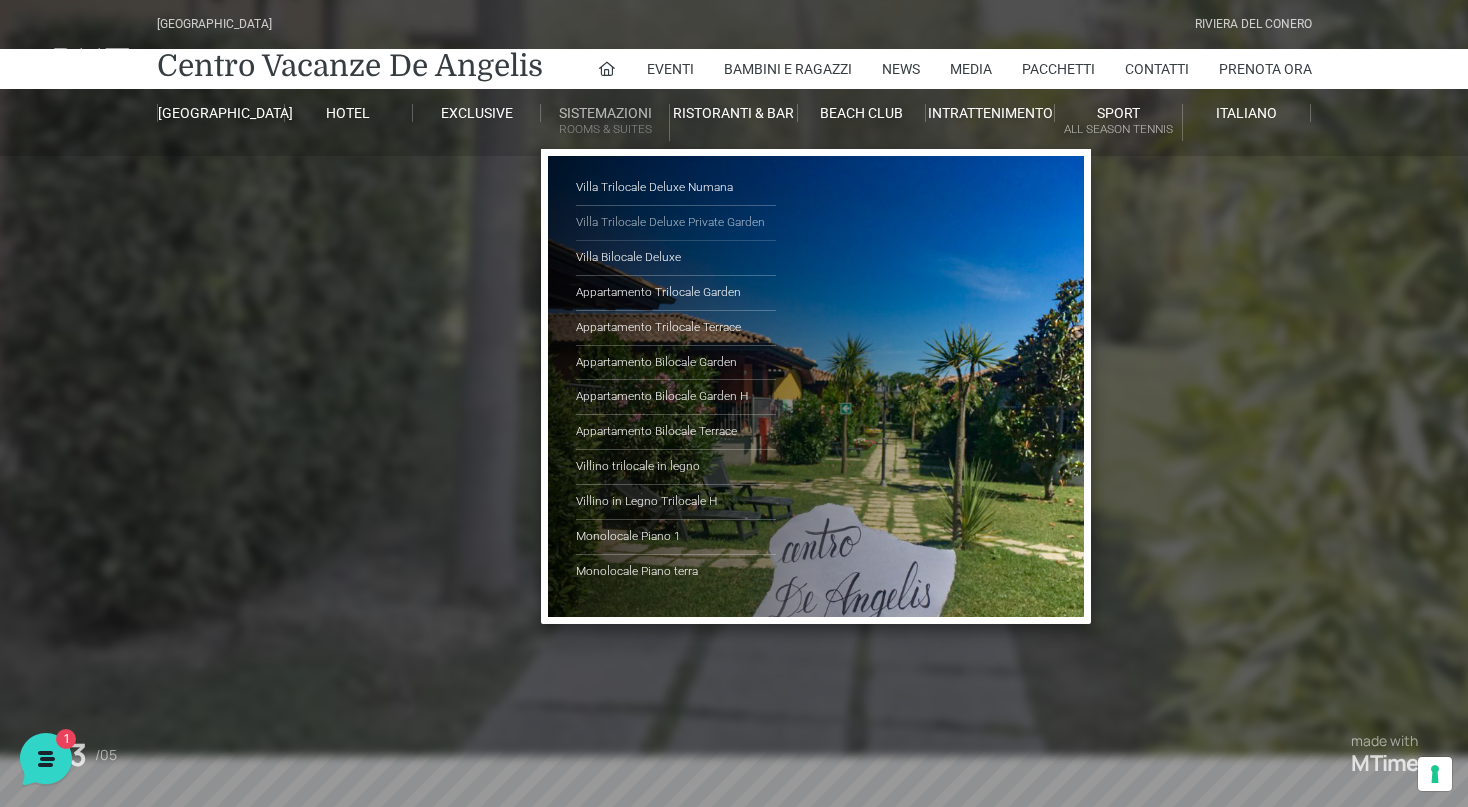 click on "Villa Trilocale Deluxe Private Garden" at bounding box center (676, 223) 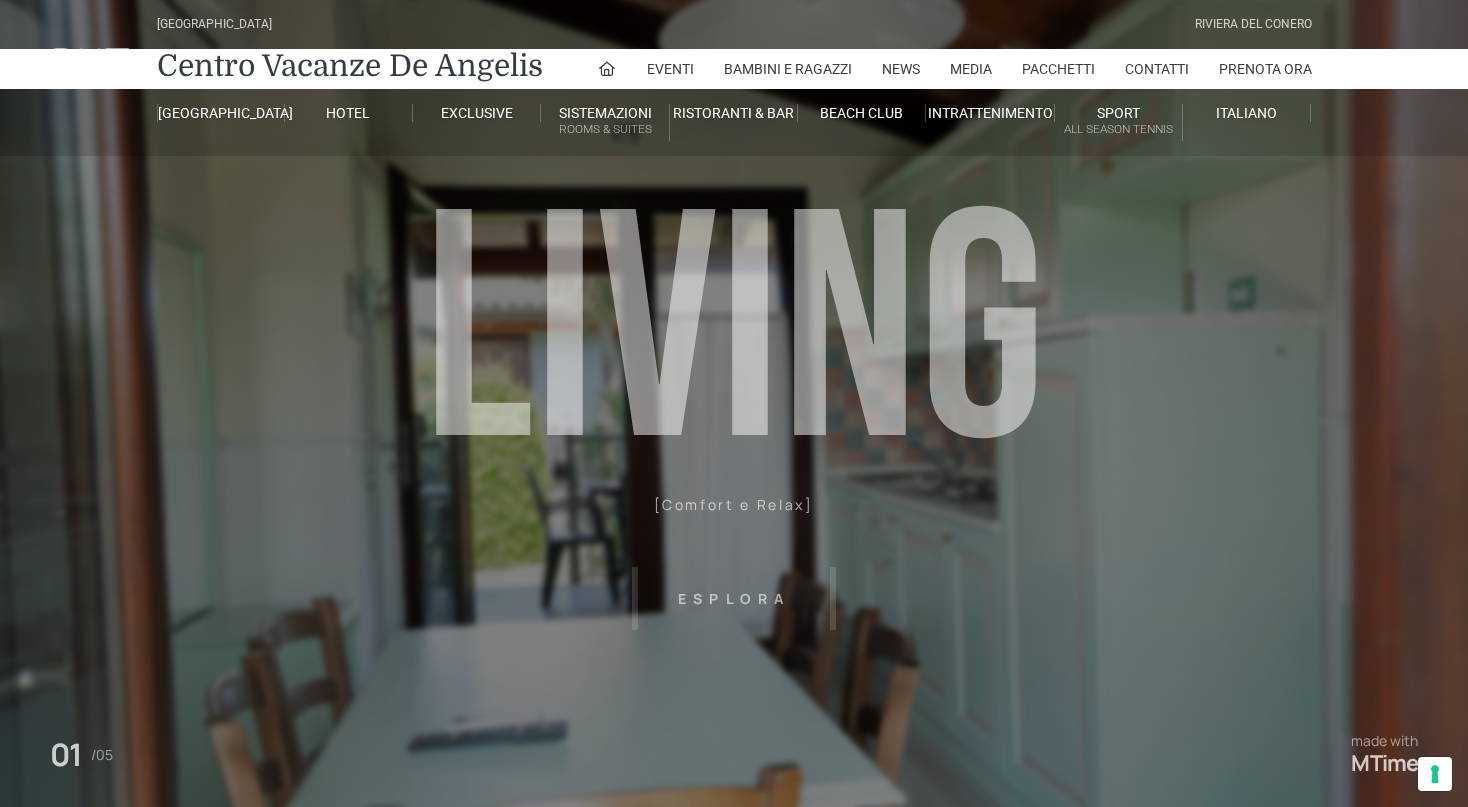 scroll, scrollTop: 0, scrollLeft: 0, axis: both 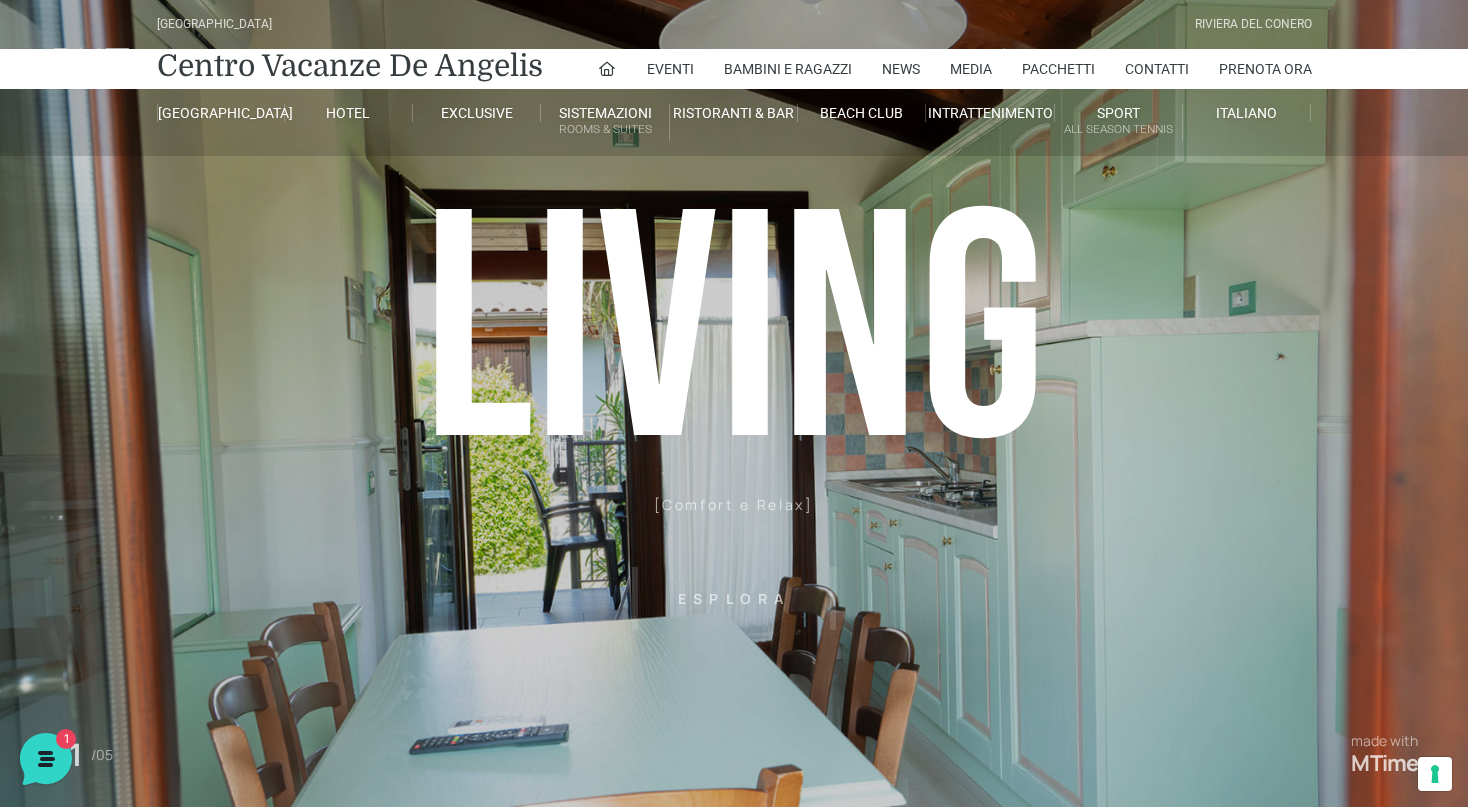 click at bounding box center (733, 403) 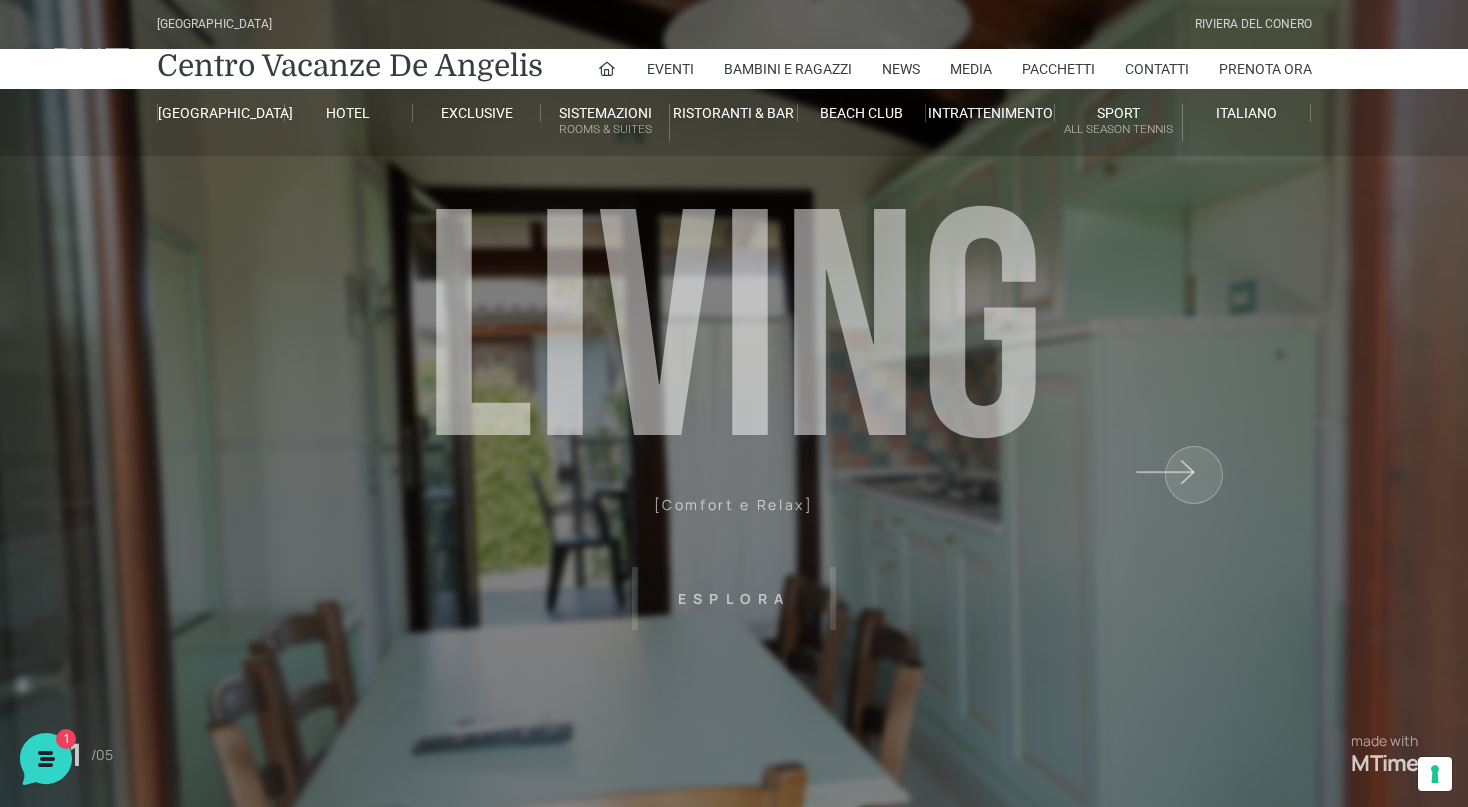 click at bounding box center [1223, 403] 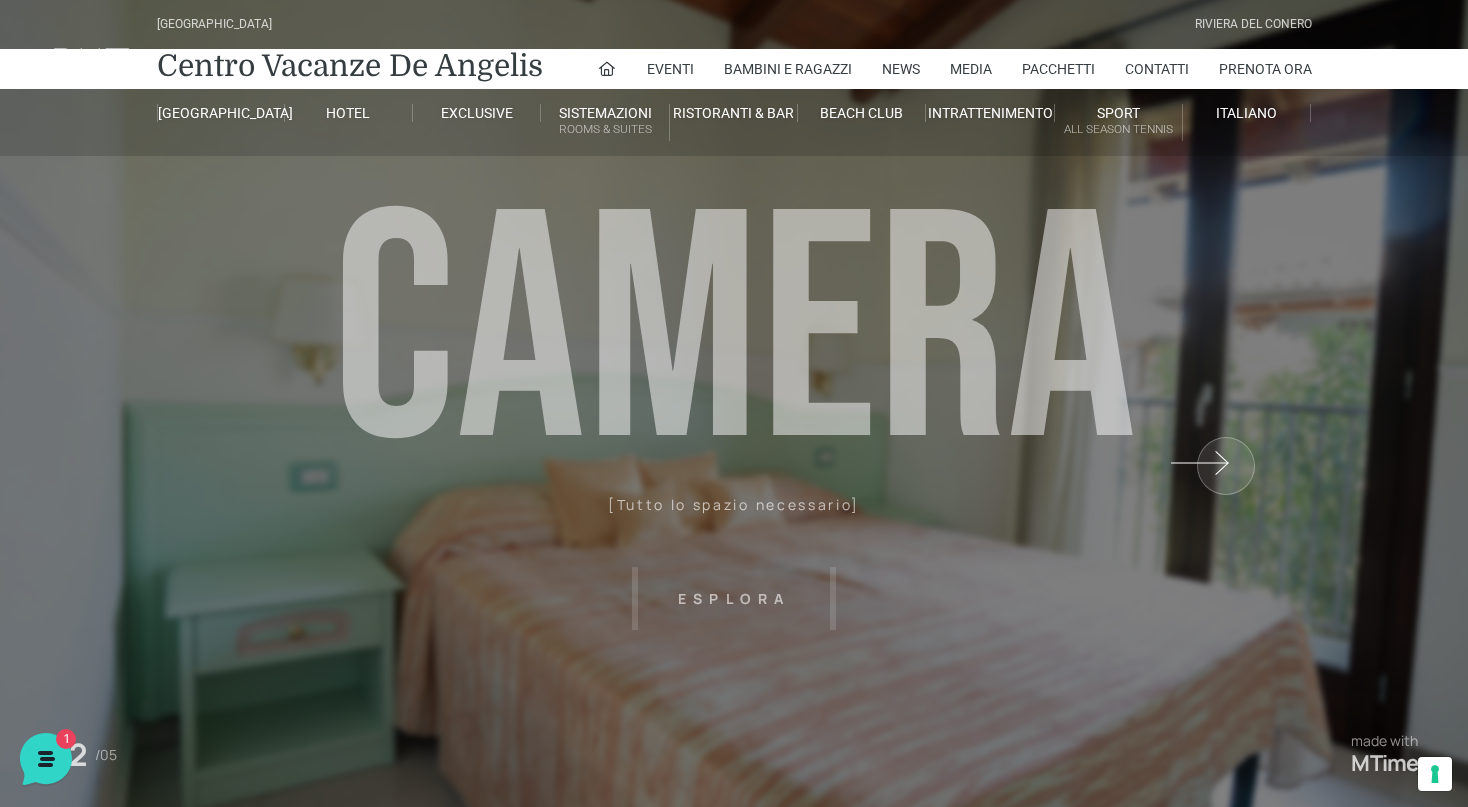 click at bounding box center (1223, 403) 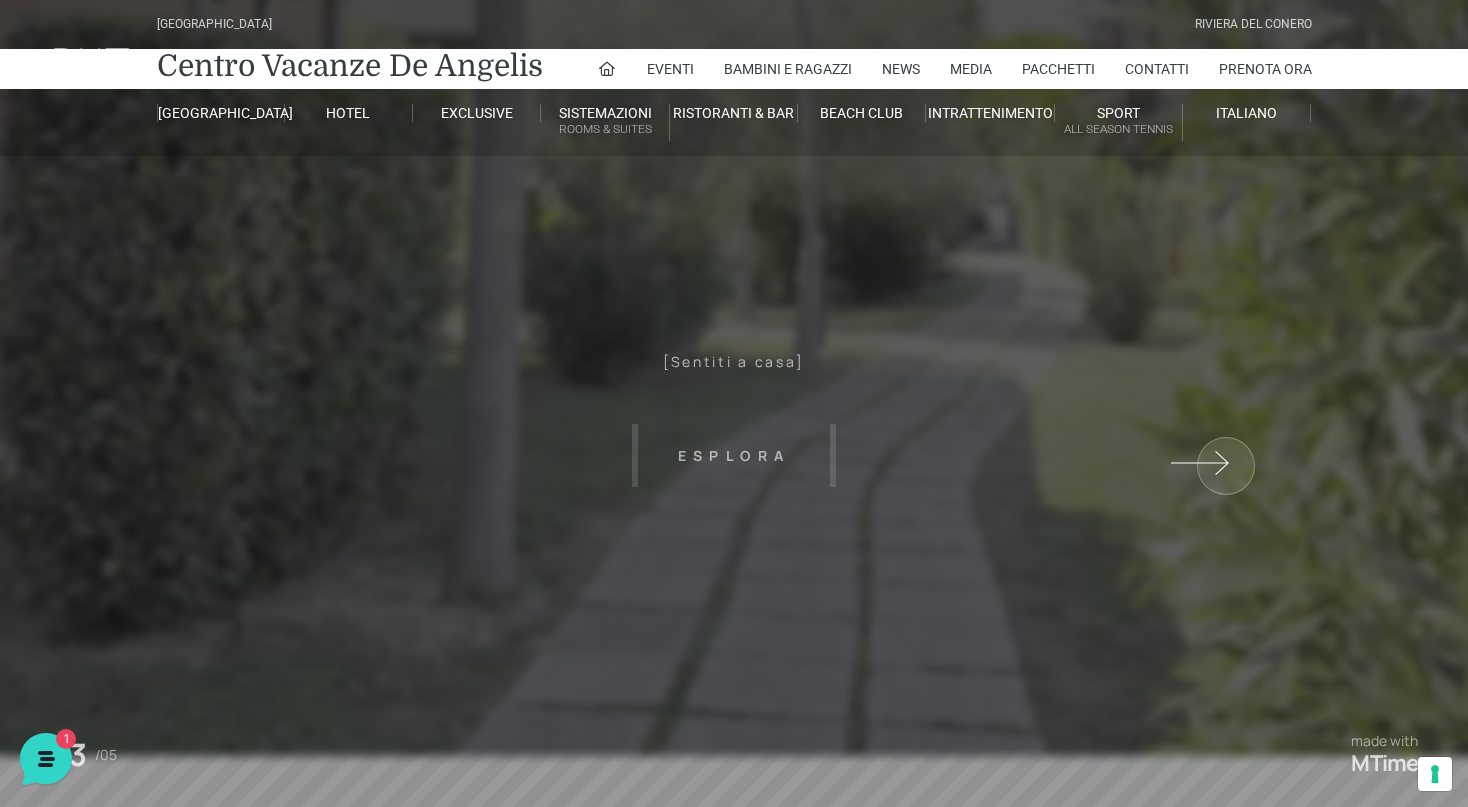 click at bounding box center (1223, 403) 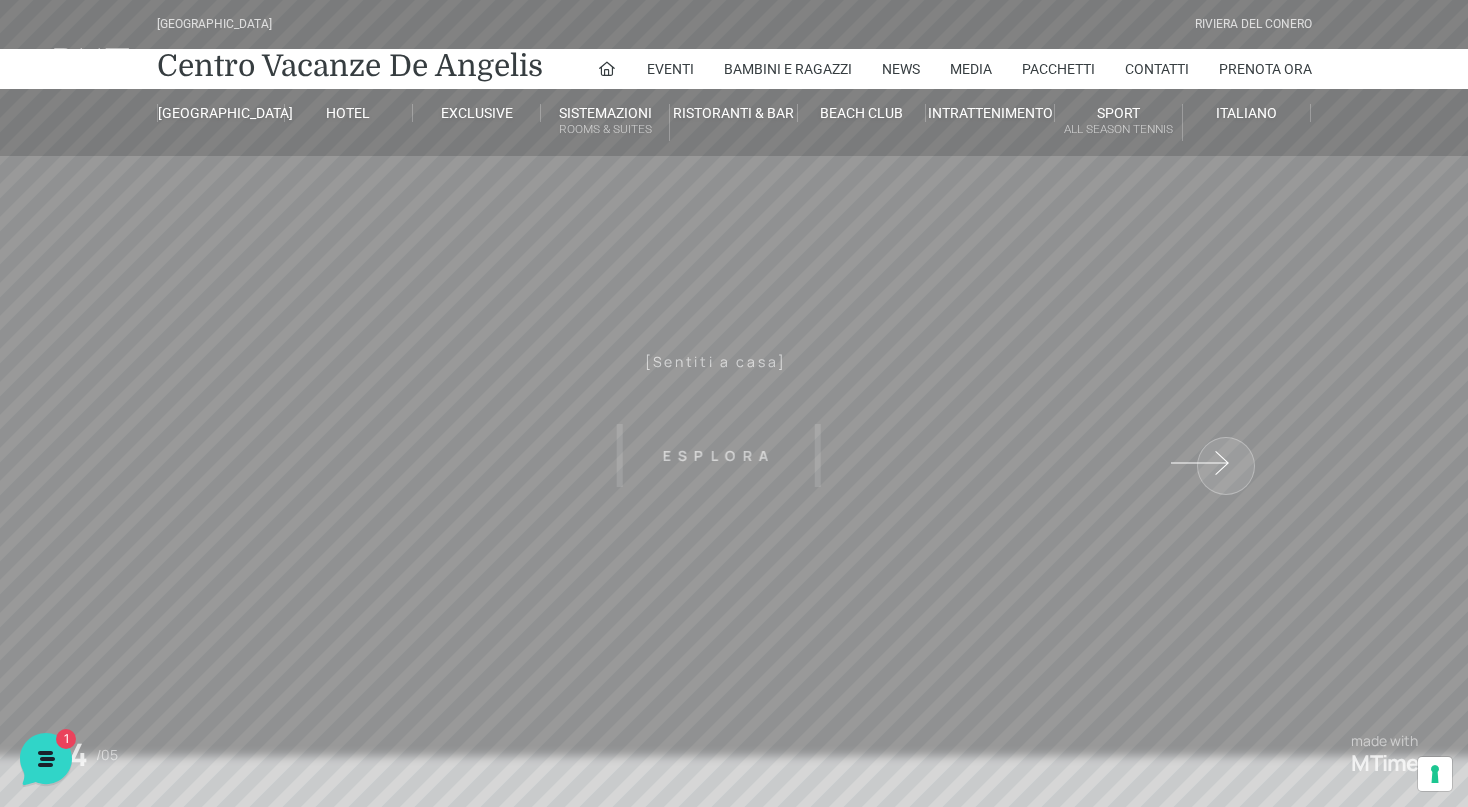 click at bounding box center [1223, 403] 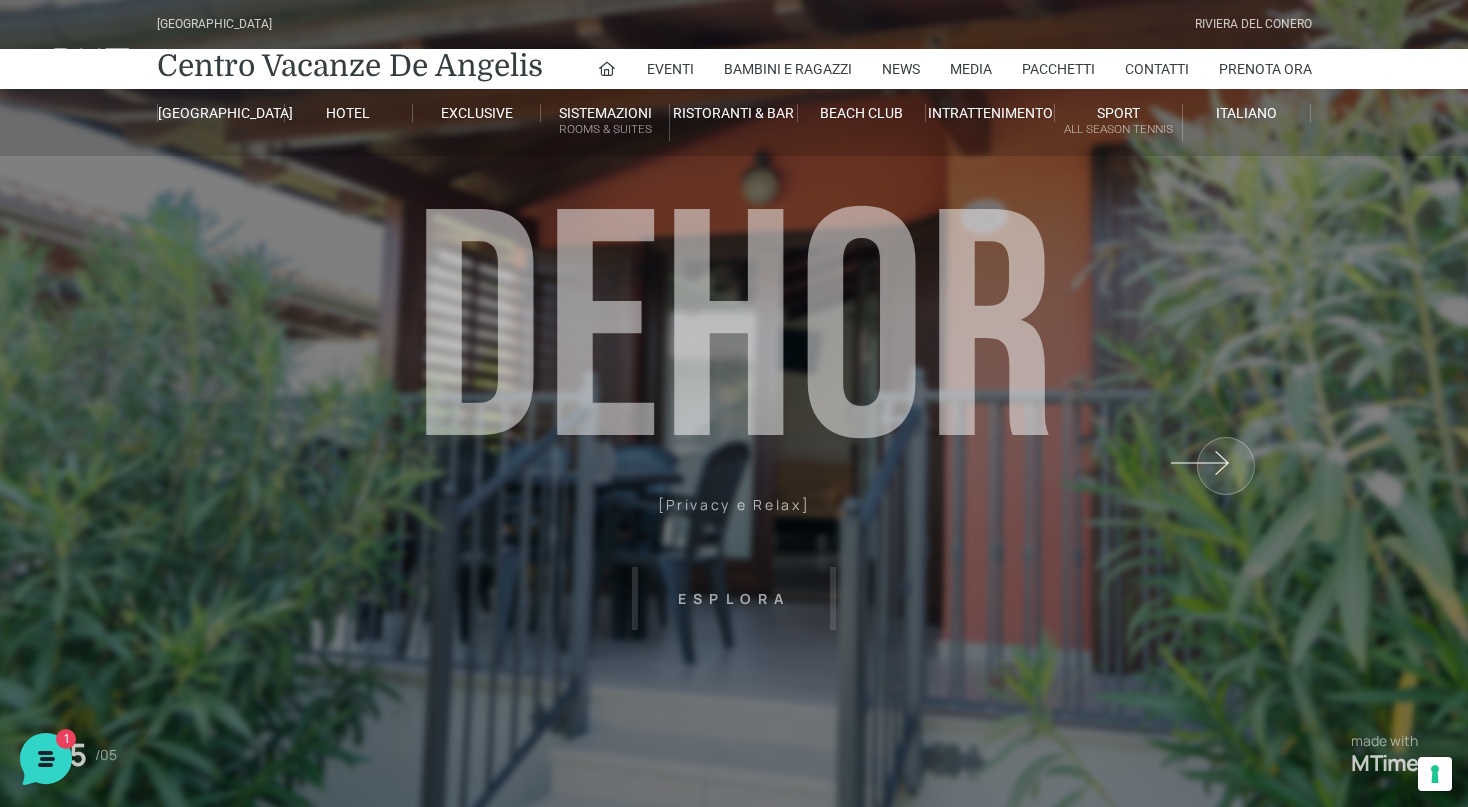 click at bounding box center (1223, 403) 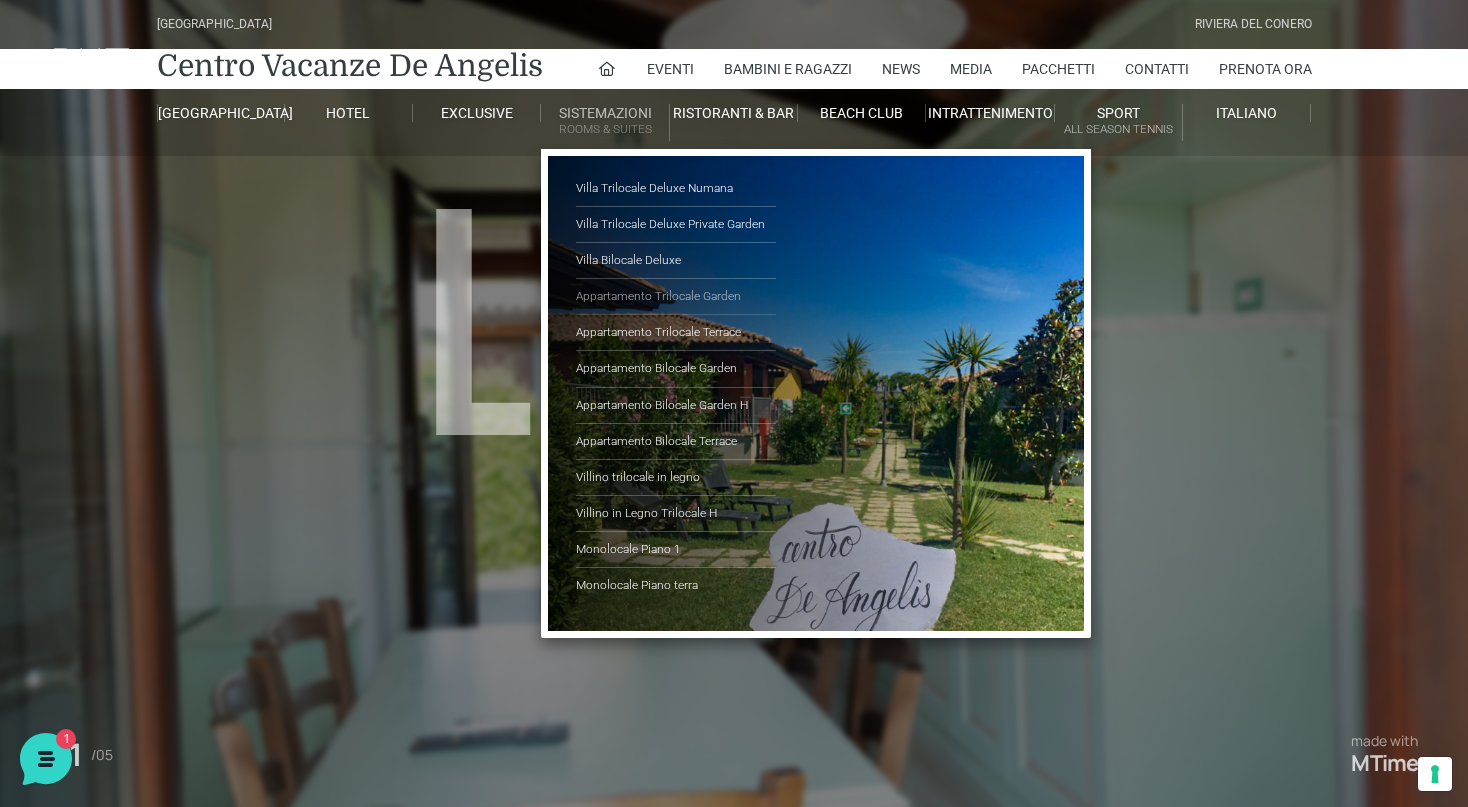 click on "Appartamento Trilocale Garden" at bounding box center [676, 297] 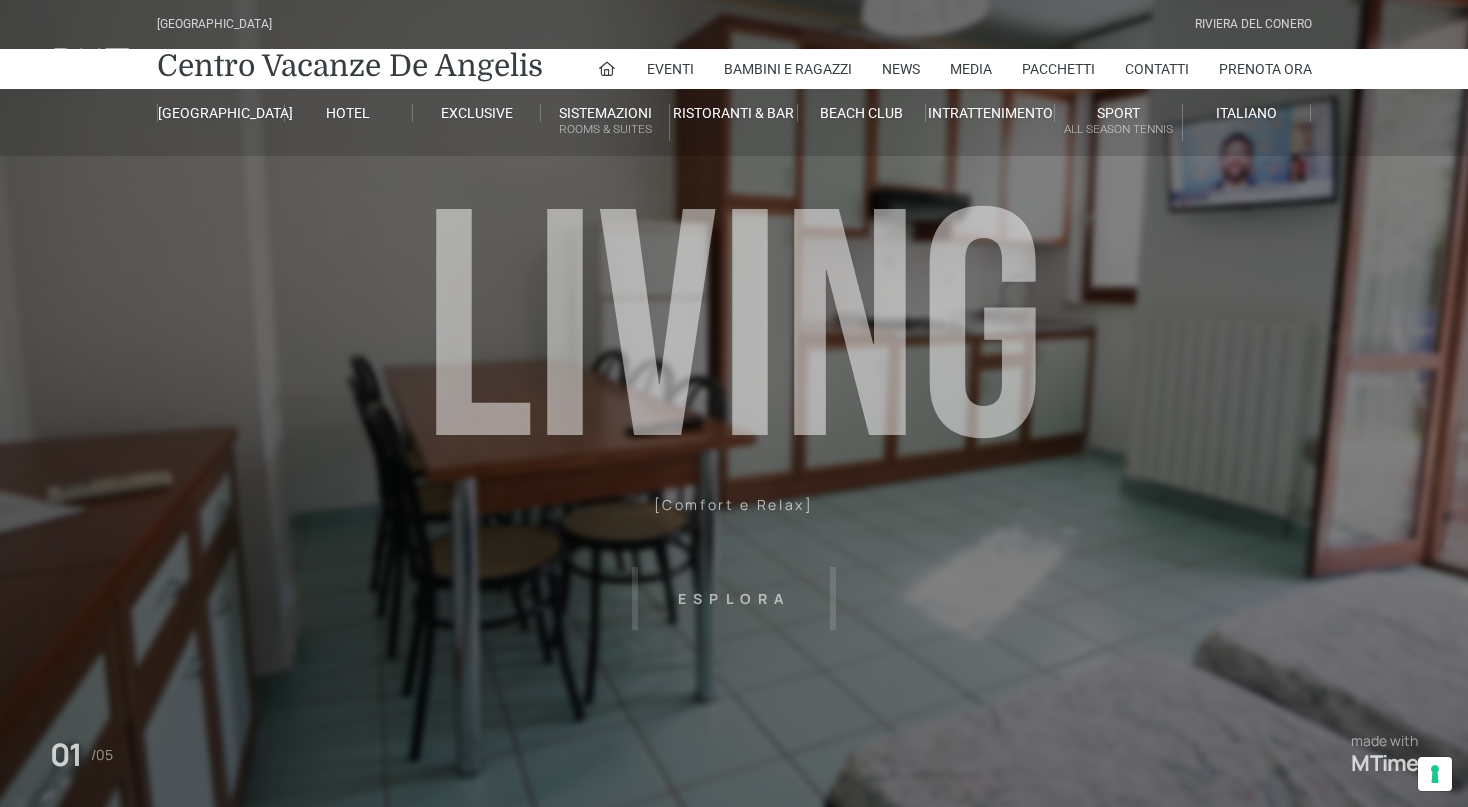 scroll, scrollTop: 0, scrollLeft: 0, axis: both 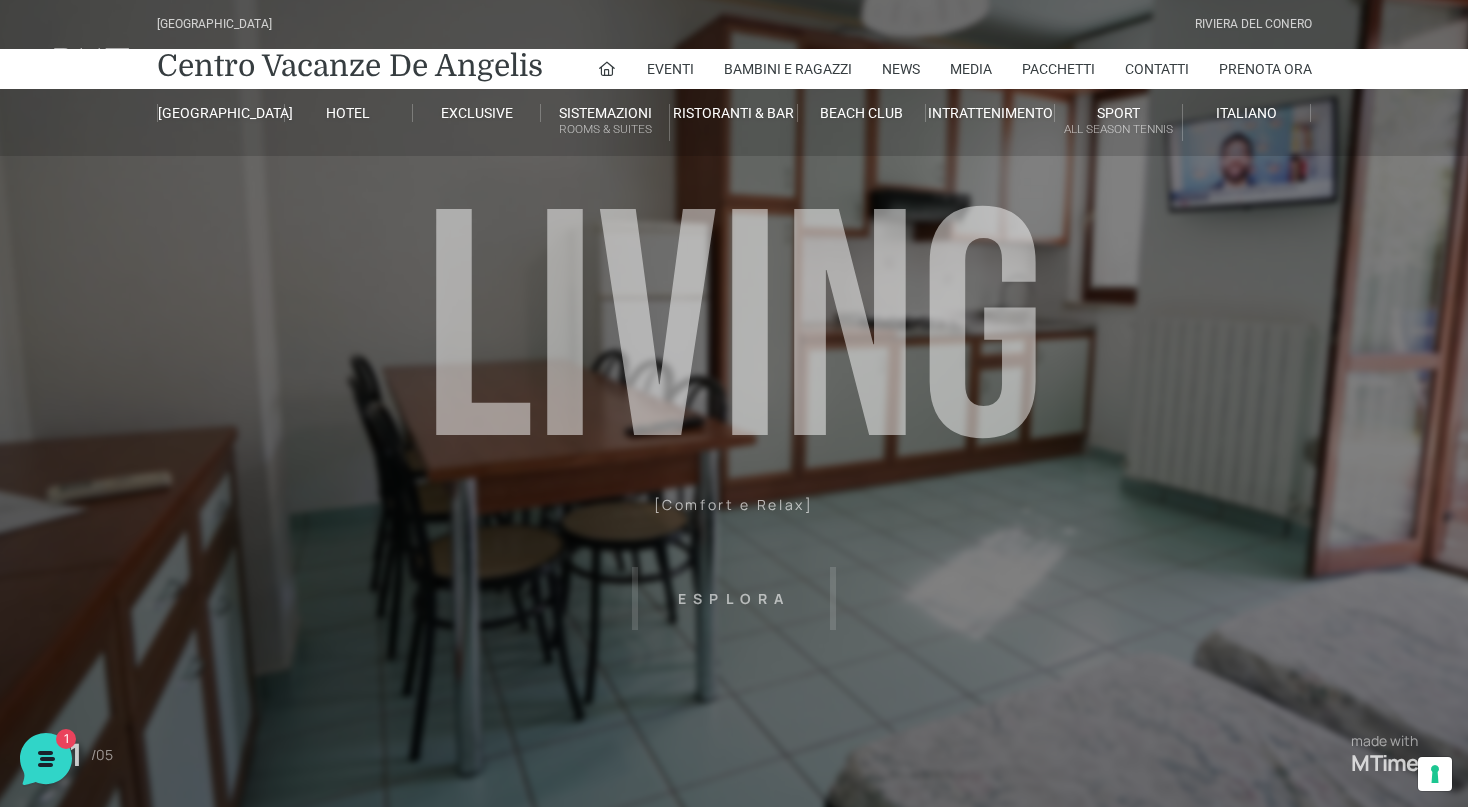 click on "[GEOGRAPHIC_DATA]
[GEOGRAPHIC_DATA]
Centro Vacanze [GEOGRAPHIC_DATA]
Eventi
Miss Italia
Cerimonie
Team building
Bambini e Ragazzi
Holly Beach Club
Holly Teeny Club
[PERSON_NAME] Club
Piscine
Iscrizioni Holly Club
News
Media
Pacchetti
Contatti
Prenota Ora
[GEOGRAPHIC_DATA]
Parco Piscine
Oasi Naturale
Cappellina
Sala Convegni
[GEOGRAPHIC_DATA]
Store
Concierge
Colonnina Ricarica
Mappa del Villaggio
Hotel
Suite Prestige
Camera Prestige
Camera Suite H
Sala Meeting
Exclusive
[GEOGRAPHIC_DATA]
Dimora Padronale
Villa 601 Alpine
Villa Classic
Bilocale Garden Gold
Sistemazioni Rooms & Suites
[GEOGRAPHIC_DATA] Deluxe Numana
Villa Trilocale Deluxe Private Garden
Villa Bilocale Deluxe
Appartamento Trilocale Garden" at bounding box center (734, 450) 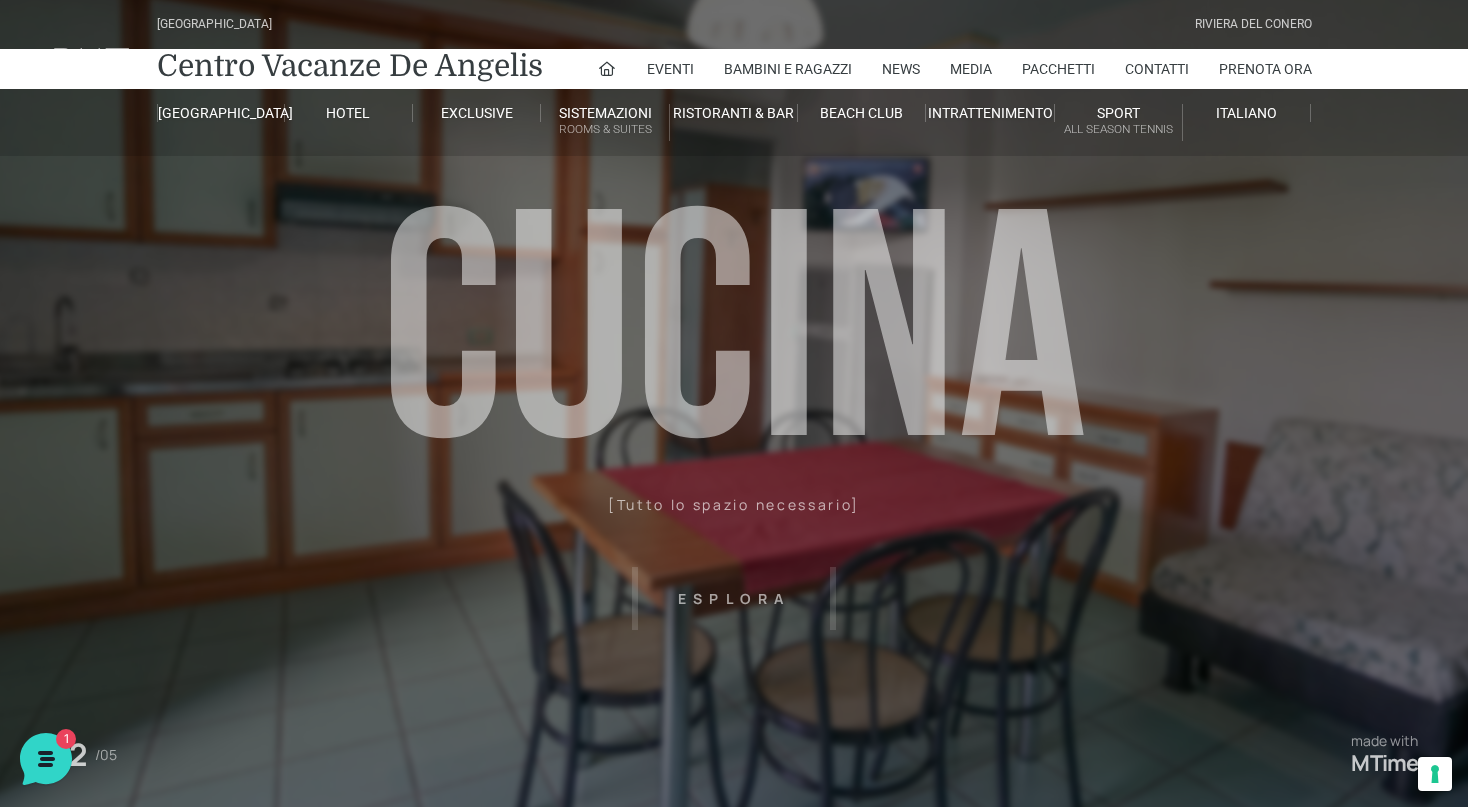 click on "[GEOGRAPHIC_DATA]
[GEOGRAPHIC_DATA]
Centro Vacanze [GEOGRAPHIC_DATA]
Eventi
Miss Italia
Cerimonie
Team building
Bambini e Ragazzi
Holly Beach Club
Holly Teeny Club
[PERSON_NAME] Club
Piscine
Iscrizioni Holly Club
News
Media
Pacchetti
Contatti
Prenota Ora
[GEOGRAPHIC_DATA]
Parco Piscine
Oasi Naturale
Cappellina
Sala Convegni
[GEOGRAPHIC_DATA]
Store
Concierge
Colonnina Ricarica
Mappa del Villaggio
Hotel
Suite Prestige
Camera Prestige
Camera Suite H
Sala Meeting
Exclusive
[GEOGRAPHIC_DATA]
Dimora Padronale
Villa 601 Alpine
Villa Classic
Bilocale Garden Gold
Sistemazioni Rooms & Suites
[GEOGRAPHIC_DATA] Deluxe Numana
Villa Trilocale Deluxe Private Garden
Villa Bilocale Deluxe
Appartamento Trilocale Garden" at bounding box center (734, 450) 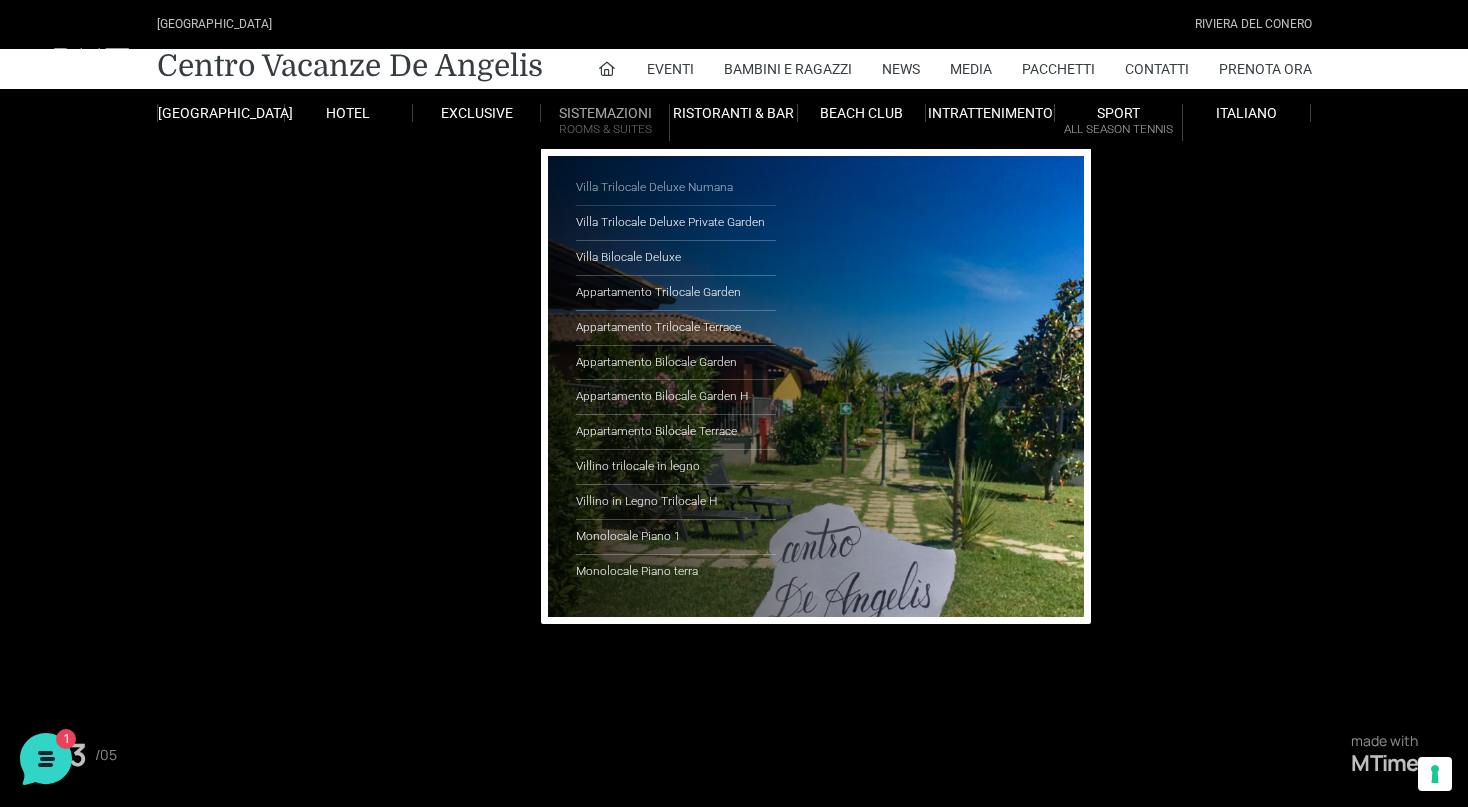 click on "Villa Trilocale Deluxe Numana" at bounding box center [676, 188] 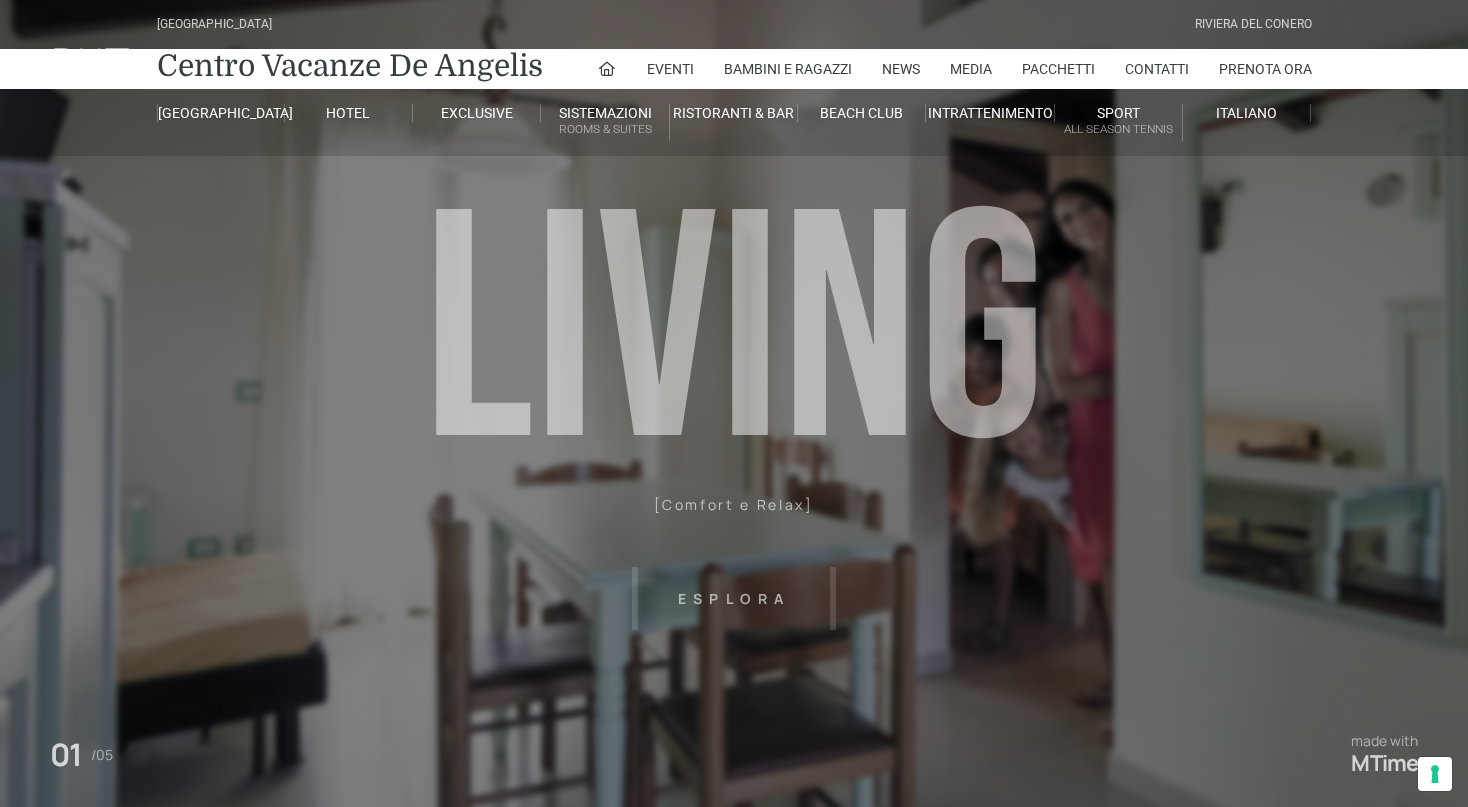 scroll, scrollTop: 0, scrollLeft: 0, axis: both 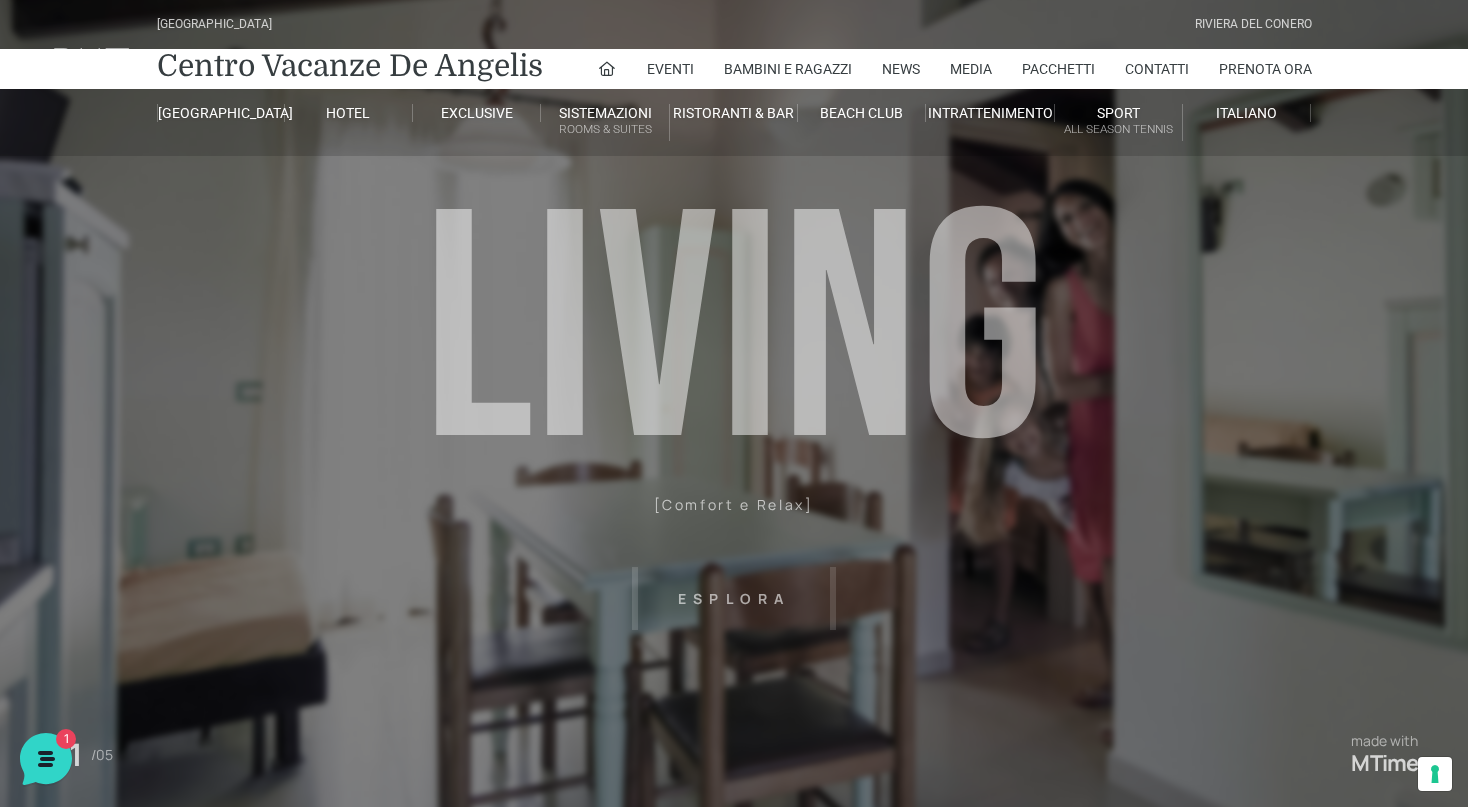click on "[GEOGRAPHIC_DATA]
[GEOGRAPHIC_DATA]
Centro Vacanze [GEOGRAPHIC_DATA]
Eventi
Miss Italia
Cerimonie
Team building
Bambini e Ragazzi
Holly Beach Club
Holly Teeny Club
[PERSON_NAME] Club
Piscine
Iscrizioni Holly Club
News
Media
Pacchetti
Contatti
Prenota Ora
[GEOGRAPHIC_DATA]
Parco Piscine
Oasi Naturale
Cappellina
Sala Convegni
[GEOGRAPHIC_DATA]
Store
Concierge
Colonnina Ricarica
Mappa del Villaggio
Hotel
Suite Prestige
Camera Prestige
Camera Suite H
Sala Meeting
Exclusive
[GEOGRAPHIC_DATA]
Dimora Padronale
Villa 601 Alpine
Villa Classic
Bilocale Garden Gold
Sistemazioni Rooms & Suites
[GEOGRAPHIC_DATA] Deluxe Numana
Villa Trilocale Deluxe Private Garden
Villa Bilocale Deluxe
Appartamento Trilocale Garden" at bounding box center (734, 450) 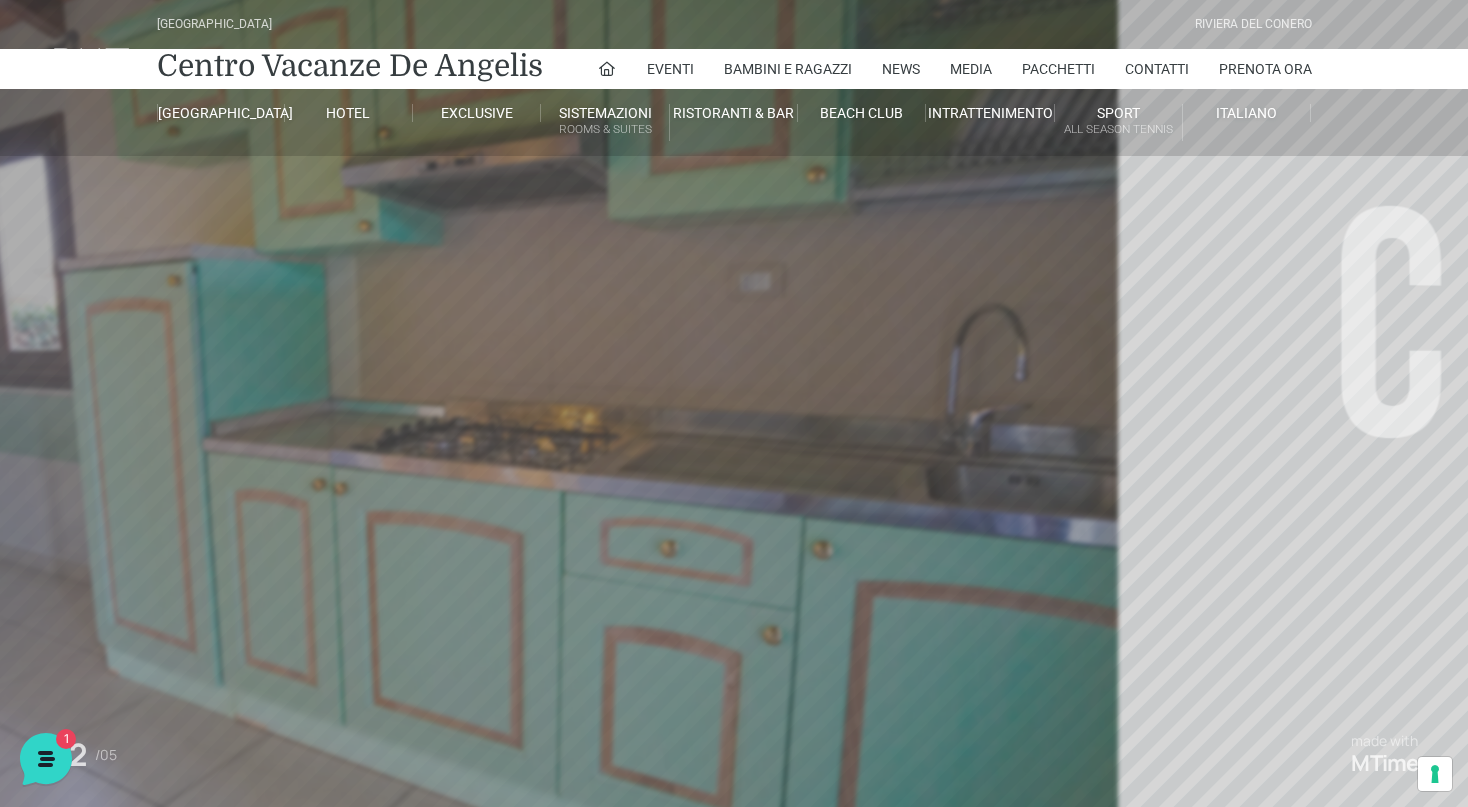 click on "[GEOGRAPHIC_DATA]
[GEOGRAPHIC_DATA]
Centro Vacanze [GEOGRAPHIC_DATA]
Eventi
Miss Italia
Cerimonie
Team building
Bambini e Ragazzi
Holly Beach Club
Holly Teeny Club
[PERSON_NAME] Club
Piscine
Iscrizioni Holly Club
News
Media
Pacchetti
Contatti
Prenota Ora
[GEOGRAPHIC_DATA]
Parco Piscine
Oasi Naturale
Cappellina
Sala Convegni
[GEOGRAPHIC_DATA]
Store
Concierge
Colonnina Ricarica
Mappa del Villaggio
Hotel
Suite Prestige
Camera Prestige
Camera Suite H
Sala Meeting
Exclusive
[GEOGRAPHIC_DATA]
Dimora Padronale
Villa 601 Alpine
Villa Classic
Bilocale Garden Gold
Sistemazioni Rooms & Suites
[GEOGRAPHIC_DATA] Deluxe Numana
Villa Trilocale Deluxe Private Garden
Villa Bilocale Deluxe
Appartamento Trilocale Garden" at bounding box center [734, 450] 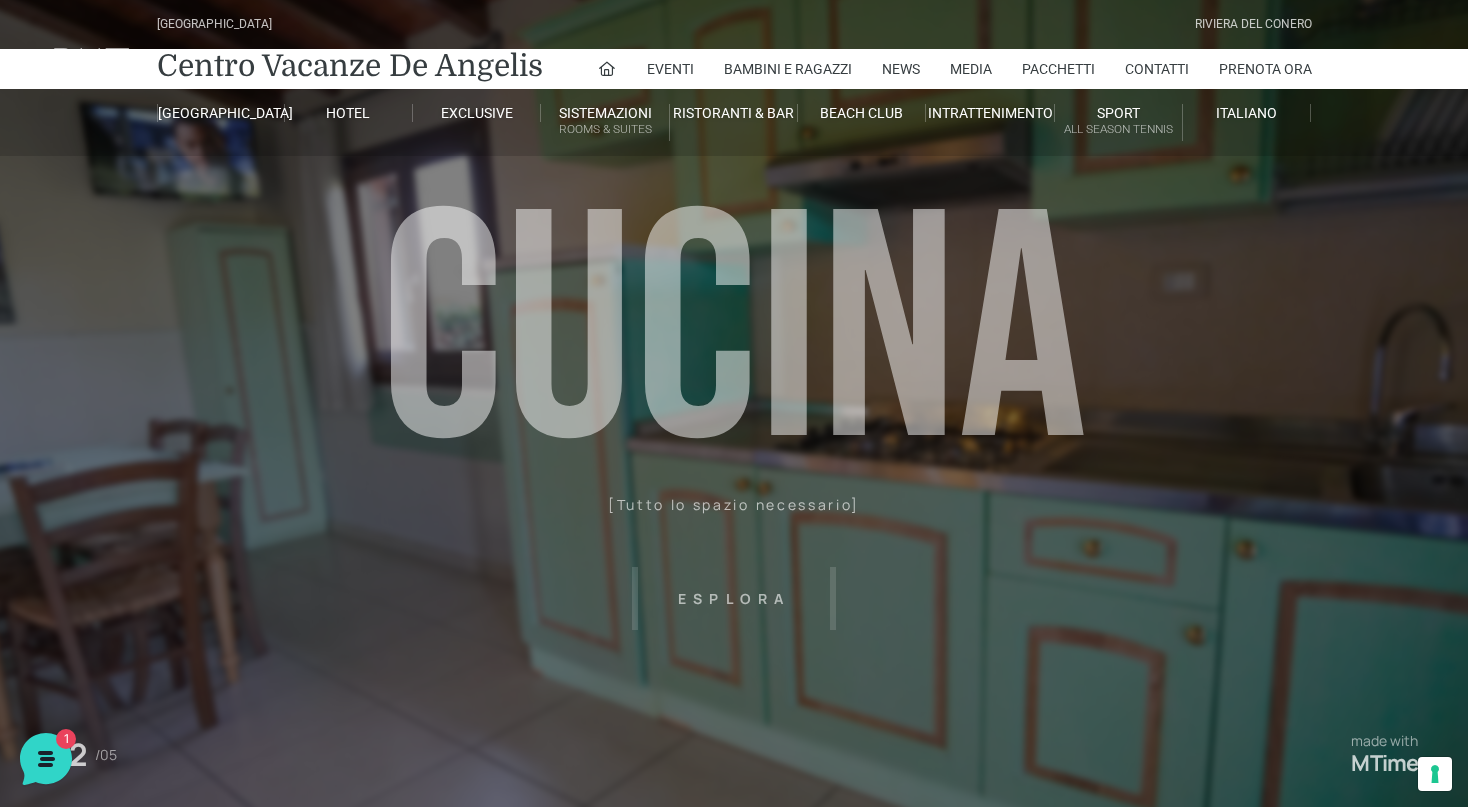click on "[GEOGRAPHIC_DATA]
[GEOGRAPHIC_DATA]
Centro Vacanze [GEOGRAPHIC_DATA]
Eventi
Miss Italia
Cerimonie
Team building
Bambini e Ragazzi
Holly Beach Club
Holly Teeny Club
[PERSON_NAME] Club
Piscine
Iscrizioni Holly Club
News
Media
Pacchetti
Contatti
Prenota Ora
[GEOGRAPHIC_DATA]
Parco Piscine
Oasi Naturale
Cappellina
Sala Convegni
[GEOGRAPHIC_DATA]
Store
Concierge
Colonnina Ricarica
Mappa del Villaggio
Hotel
Suite Prestige
Camera Prestige
Camera Suite H
Sala Meeting
Exclusive
[GEOGRAPHIC_DATA]
Dimora Padronale
Villa 601 Alpine
Villa Classic
Bilocale Garden Gold
Sistemazioni Rooms & Suites
[GEOGRAPHIC_DATA] Deluxe Numana
Villa Trilocale Deluxe Private Garden
Villa Bilocale Deluxe
Appartamento Trilocale Garden" at bounding box center [734, 450] 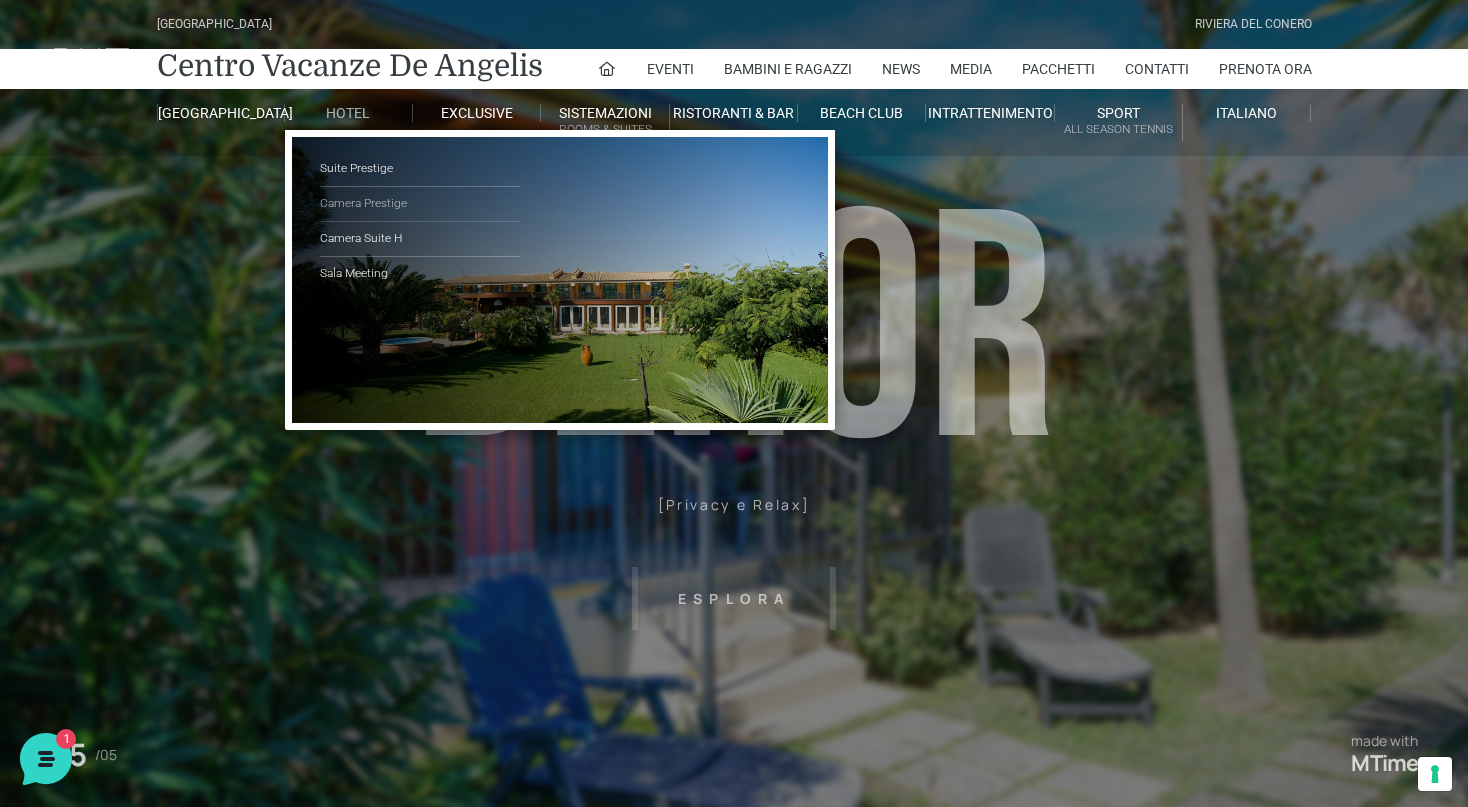 click on "Camera Prestige" at bounding box center (420, 204) 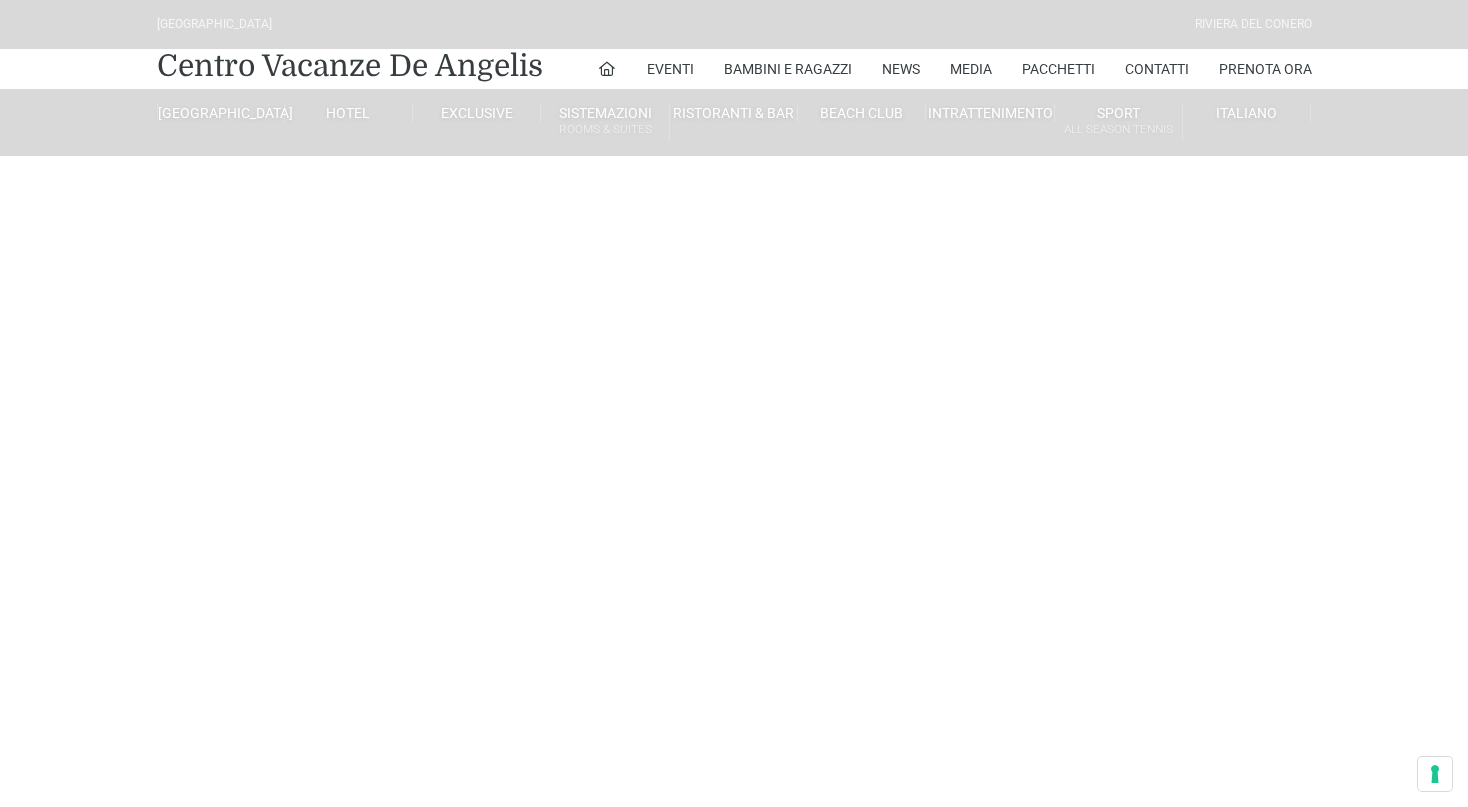 scroll, scrollTop: 0, scrollLeft: 0, axis: both 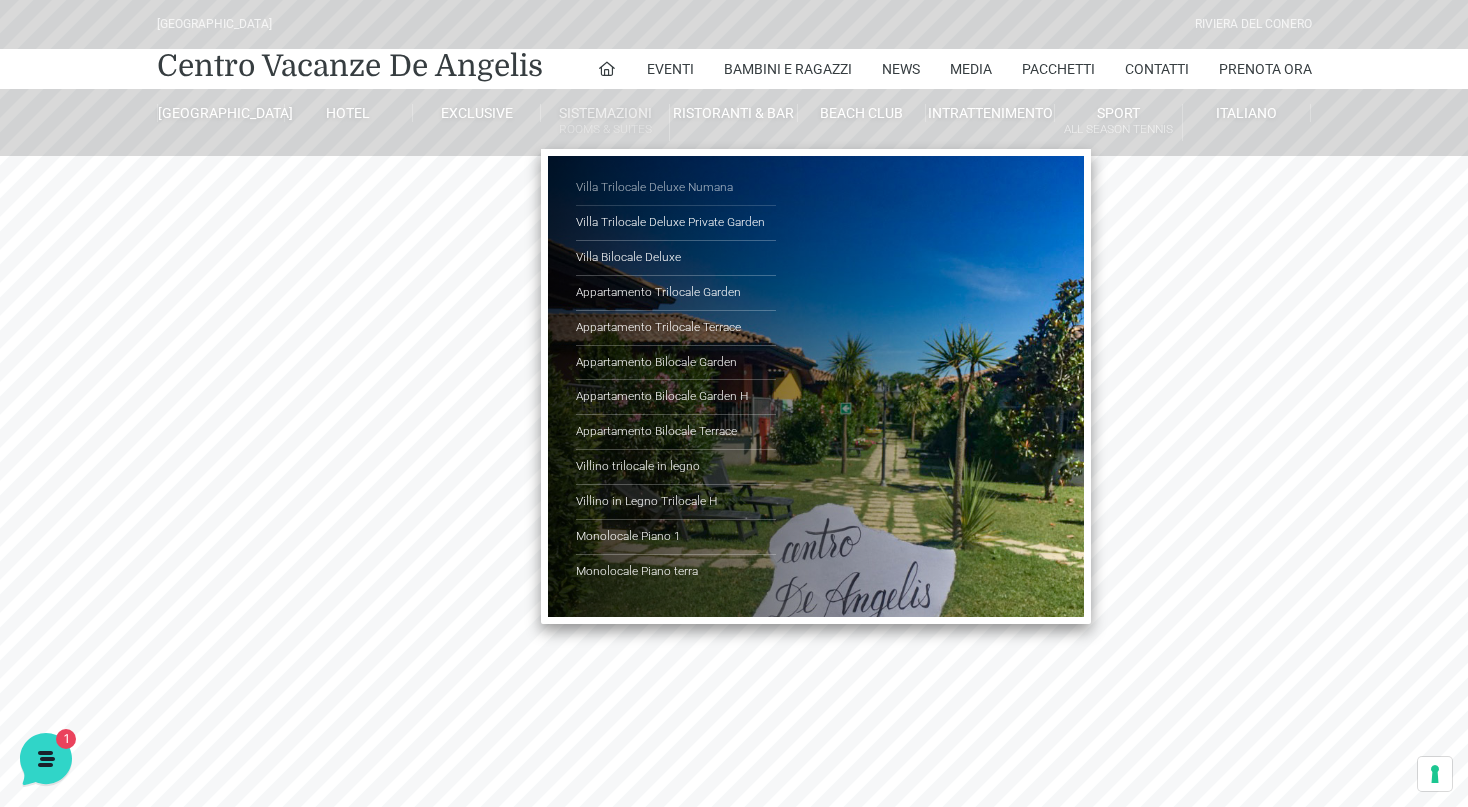 click on "Villa Trilocale Deluxe Numana" at bounding box center [676, 188] 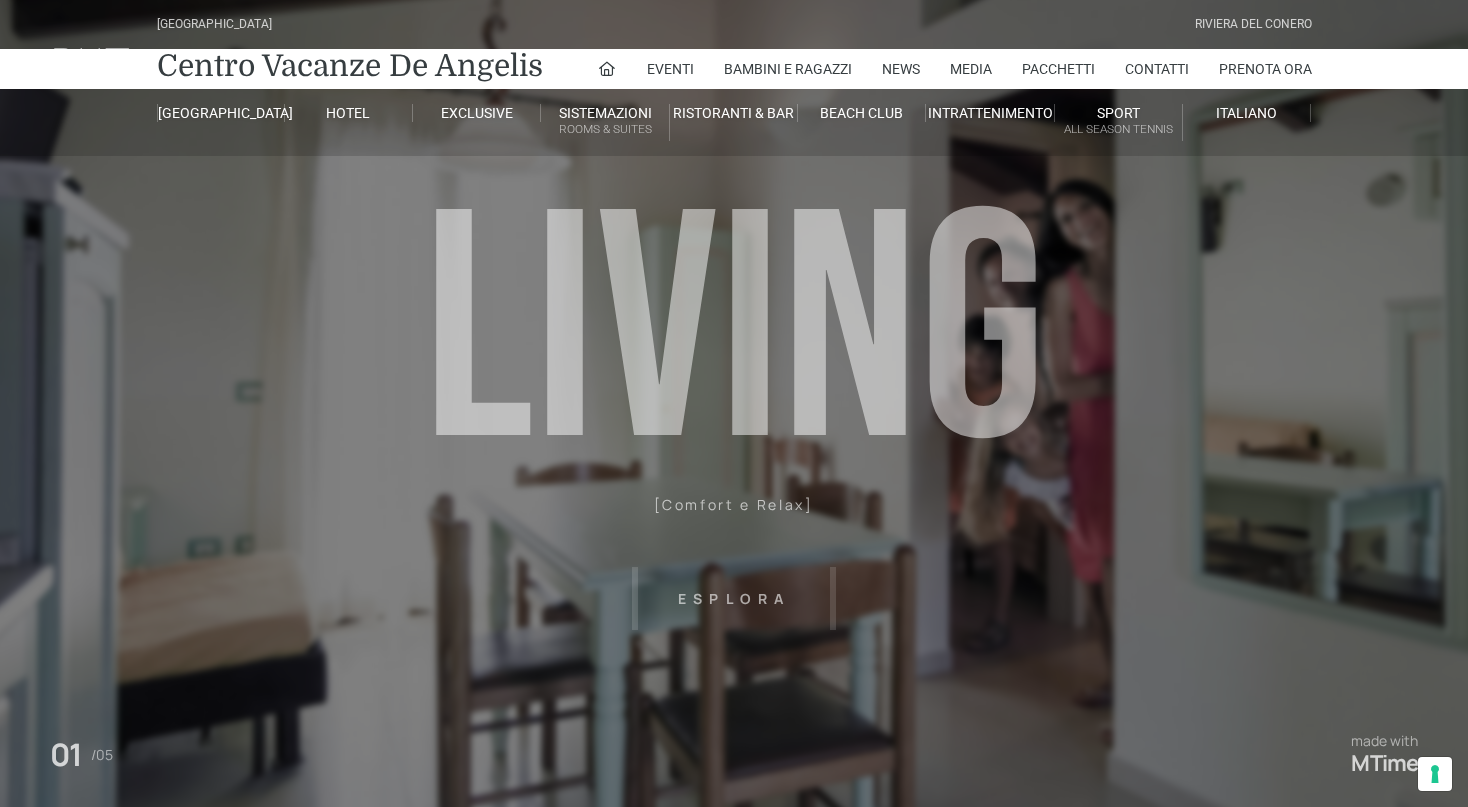 scroll, scrollTop: 0, scrollLeft: 0, axis: both 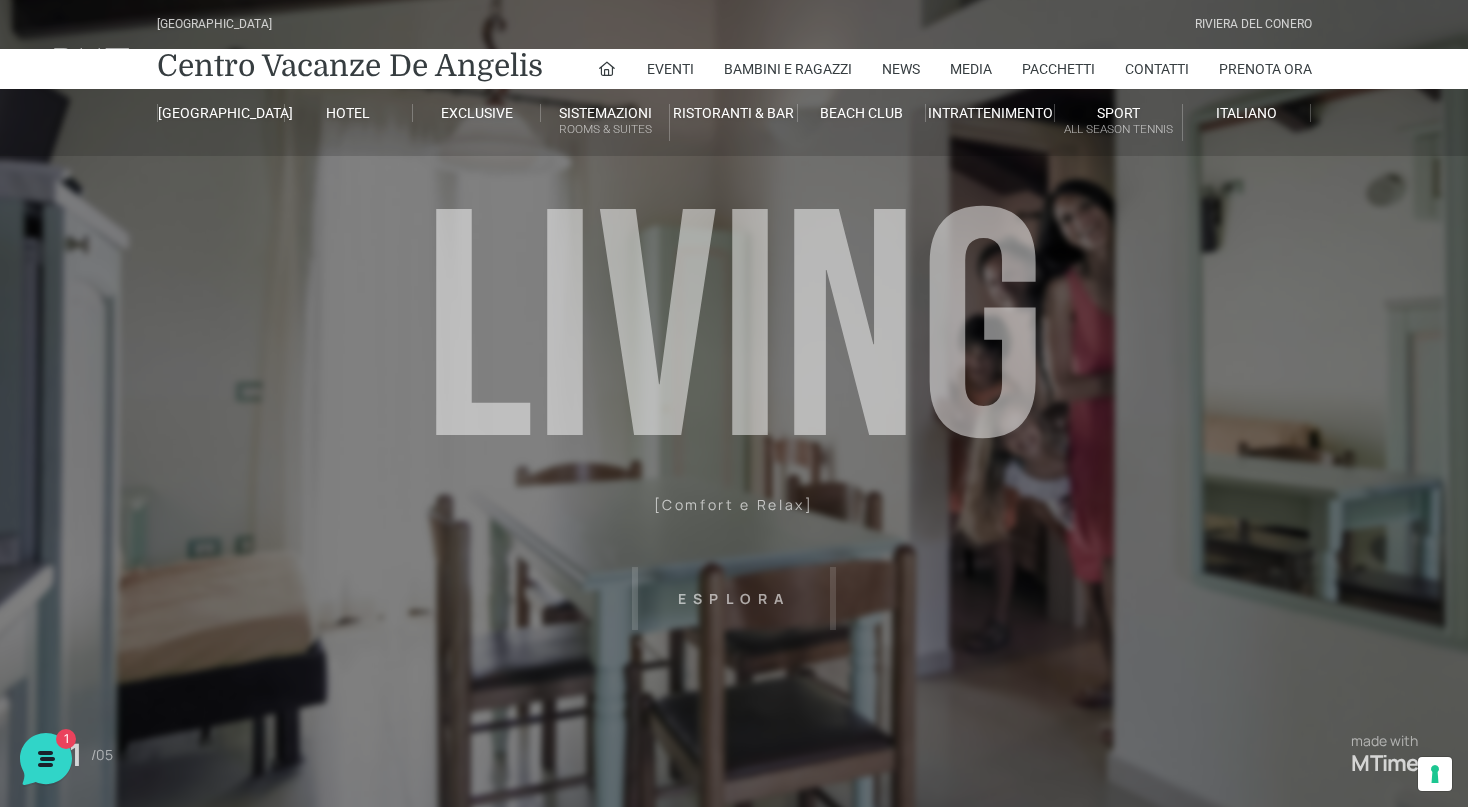click on "[GEOGRAPHIC_DATA]
[GEOGRAPHIC_DATA]
Centro Vacanze [GEOGRAPHIC_DATA]
Eventi
Miss Italia
Cerimonie
Team building
Bambini e Ragazzi
Holly Beach Club
Holly Teeny Club
[PERSON_NAME] Club
Piscine
Iscrizioni Holly Club
News
Media
Pacchetti
Contatti
Prenota Ora
[GEOGRAPHIC_DATA]
Parco Piscine
Oasi Naturale
Cappellina
Sala Convegni
[GEOGRAPHIC_DATA]
Store
Concierge
Colonnina Ricarica
Mappa del Villaggio
Hotel
Suite Prestige
Camera Prestige
Camera Suite H
Sala Meeting
Exclusive
[GEOGRAPHIC_DATA]
Dimora Padronale
Villa 601 Alpine
Villa Classic
Bilocale Garden Gold
Sistemazioni Rooms & Suites
[GEOGRAPHIC_DATA] Deluxe Numana
Villa Trilocale Deluxe Private Garden
Villa Bilocale Deluxe
Appartamento Trilocale Garden" at bounding box center [734, 450] 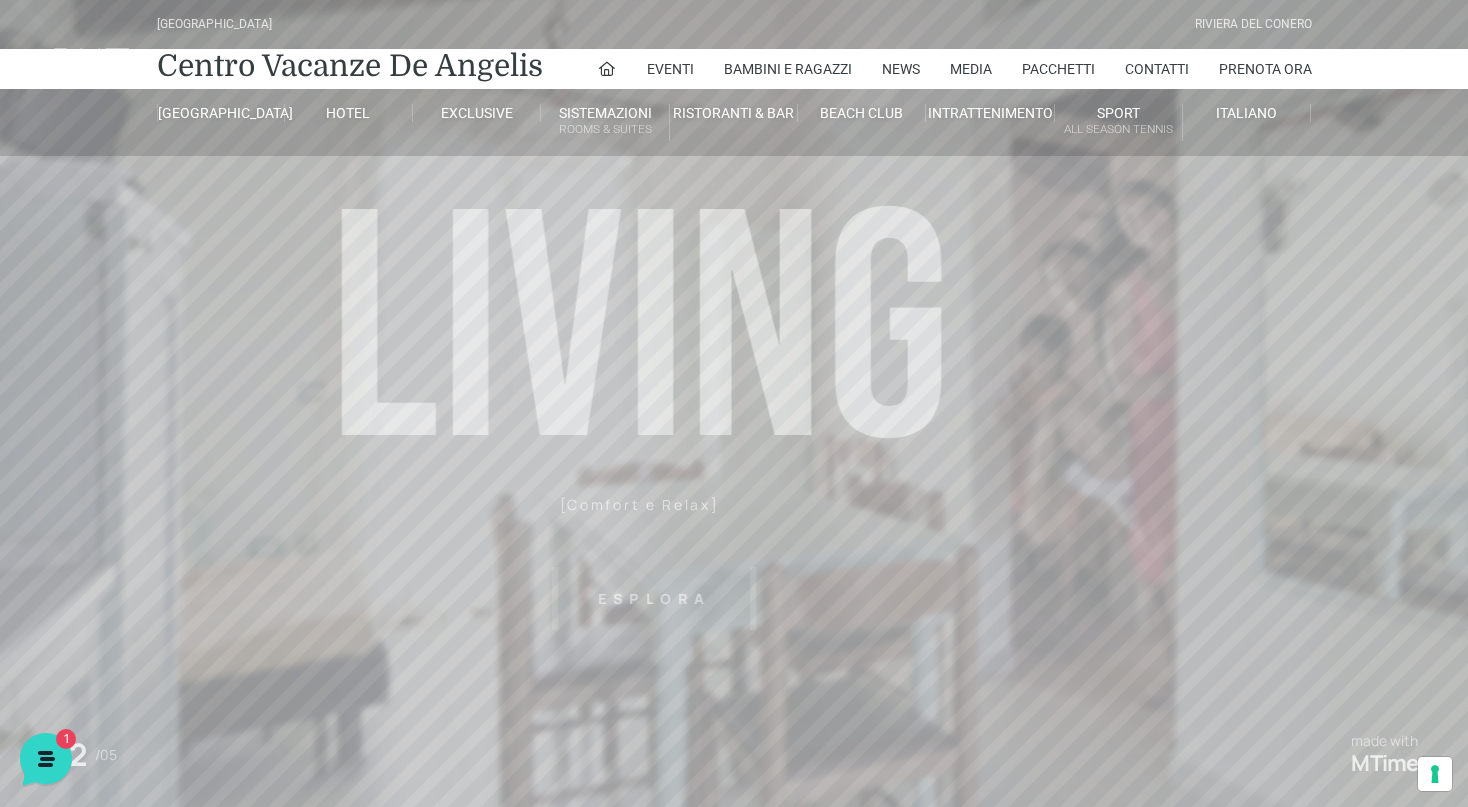 click on "Villaggio Hotel Resort
Riviera Del Conero
Centro Vacanze De Angelis
Eventi
Miss Italia
Cerimonie
Team building
Bambini e Ragazzi
Holly Beach Club
Holly Teeny Club
Holly Young Club
Piscine
Iscrizioni Holly Club
News
Media
Pacchetti
Contatti
Prenota Ora
De Angelis Resort
Parco Piscine
Oasi Naturale
Cappellina
Sala Convegni
Le Marche
Store
Concierge
Colonnina Ricarica
Mappa del Villaggio
Hotel
Suite Prestige
Camera Prestige
Camera Suite H
Sala Meeting
Exclusive
Villa Luxury
Dimora Padronale
Villa 601 Alpine
Villa Classic
Bilocale Garden Gold
Sistemazioni Rooms & Suites
Villa Trilocale Deluxe Numana
Villa Trilocale Deluxe Private Garden
Villa Bilocale Deluxe
Appartamento Trilocale Garden" at bounding box center (734, 450) 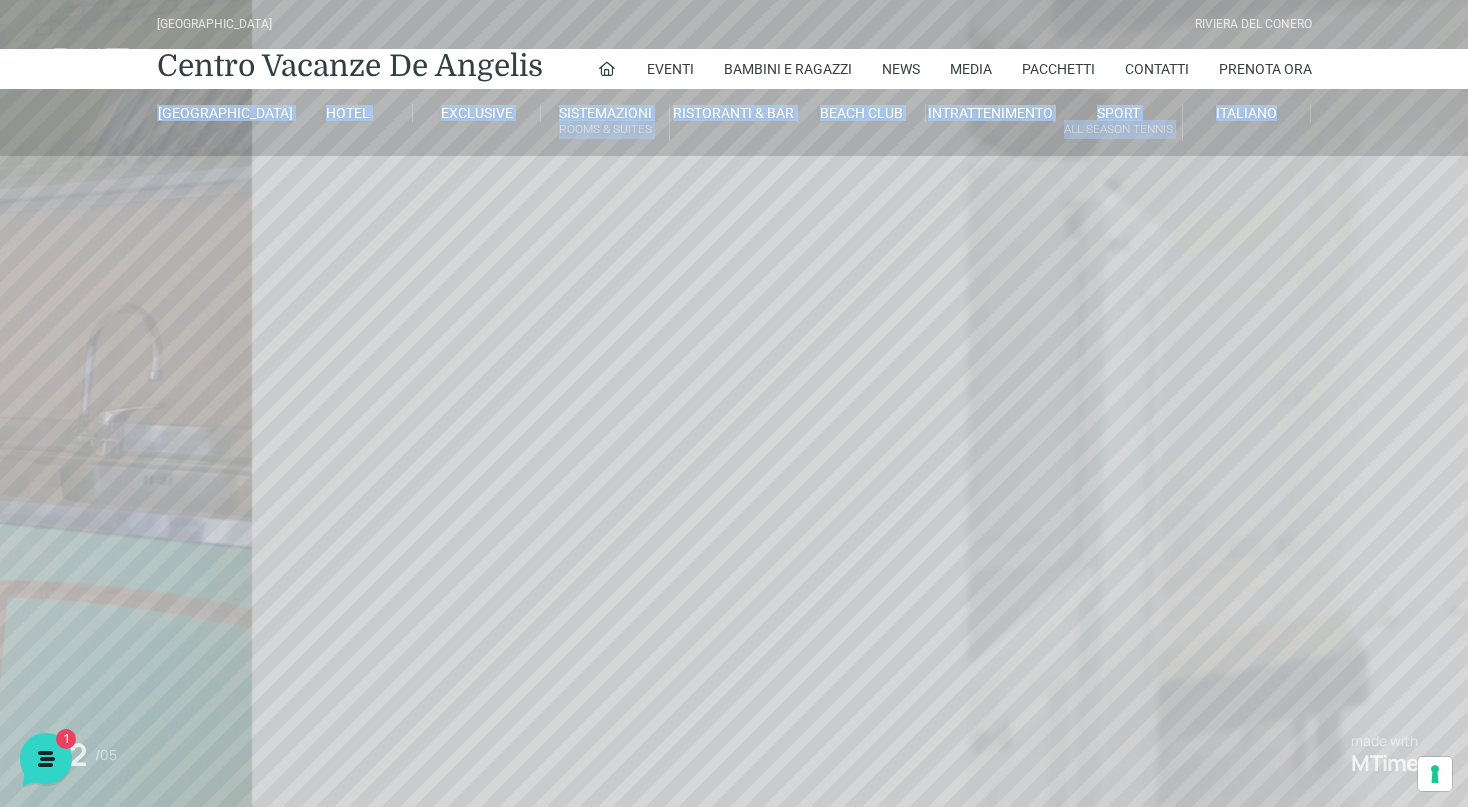 click on "Villaggio Hotel Resort
Riviera Del Conero
Centro Vacanze De Angelis
Eventi
Miss Italia
Cerimonie
Team building
Bambini e Ragazzi
Holly Beach Club
Holly Teeny Club
Holly Young Club
Piscine
Iscrizioni Holly Club
News
Media
Pacchetti
Contatti
Prenota Ora
De Angelis Resort
Parco Piscine
Oasi Naturale
Cappellina
Sala Convegni
Le Marche
Store
Concierge
Colonnina Ricarica
Mappa del Villaggio
Hotel
Suite Prestige
Camera Prestige
Camera Suite H
Sala Meeting
Exclusive
Villa Luxury
Dimora Padronale
Villa 601 Alpine
Villa Classic
Bilocale Garden Gold
Sistemazioni Rooms & Suites
Villa Trilocale Deluxe Numana
Villa Trilocale Deluxe Private Garden
Villa Bilocale Deluxe
Appartamento Trilocale Garden" at bounding box center [734, 450] 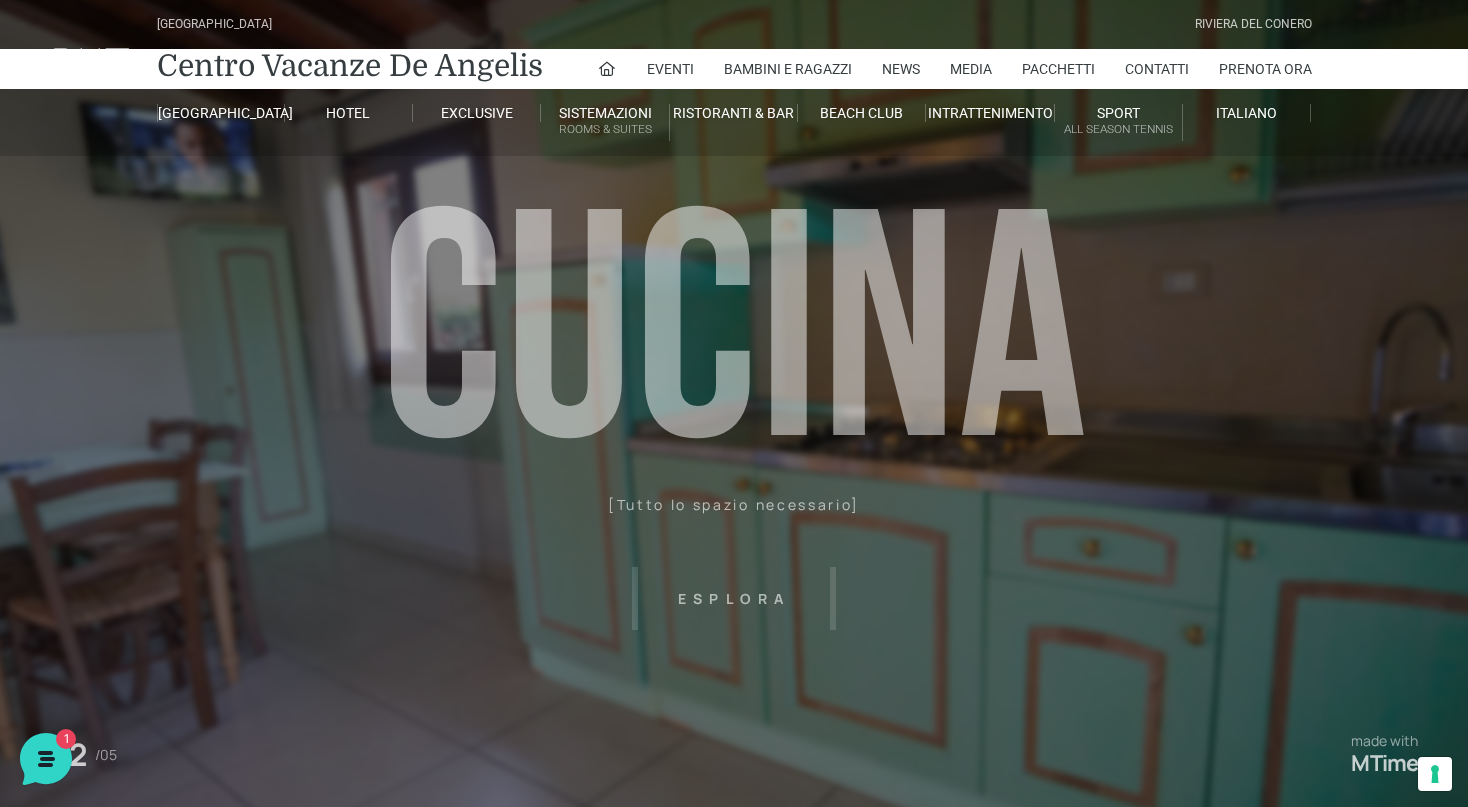 click on "Villaggio Hotel Resort
Riviera Del Conero
Centro Vacanze De Angelis
Eventi
Miss Italia
Cerimonie
Team building
Bambini e Ragazzi
Holly Beach Club
Holly Teeny Club
Holly Young Club
Piscine
Iscrizioni Holly Club
News
Media
Pacchetti
Contatti
Prenota Ora
De Angelis Resort
Parco Piscine
Oasi Naturale
Cappellina
Sala Convegni
Le Marche
Store
Concierge
Colonnina Ricarica
Mappa del Villaggio
Hotel
Suite Prestige
Camera Prestige
Camera Suite H
Sala Meeting
Exclusive
Villa Luxury
Dimora Padronale
Villa 601 Alpine
Villa Classic
Bilocale Garden Gold
Sistemazioni Rooms & Suites
Villa Trilocale Deluxe Numana
Villa Trilocale Deluxe Private Garden
Villa Bilocale Deluxe
Appartamento Trilocale Garden" at bounding box center (734, 450) 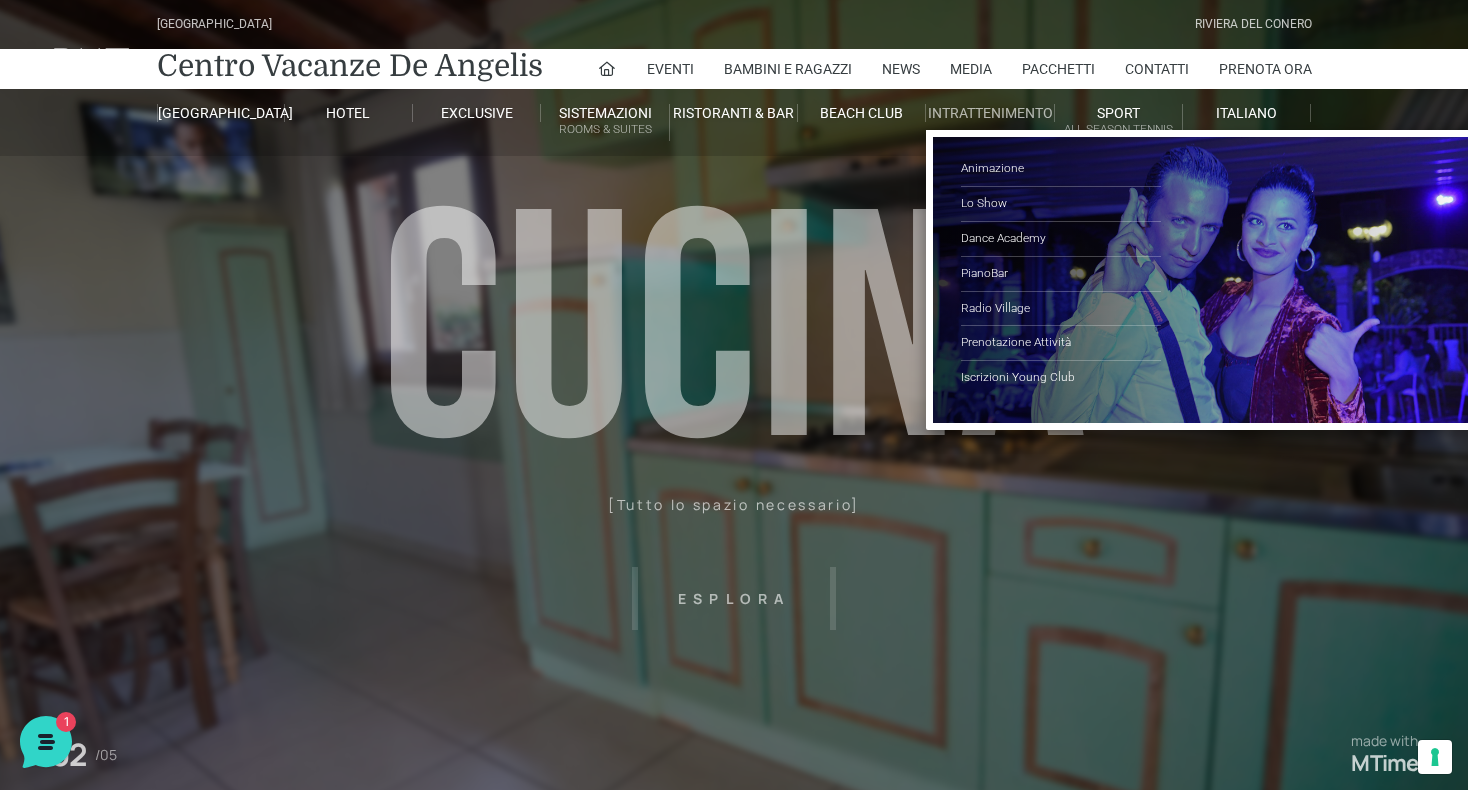 click on "Intrattenimento" at bounding box center (990, 113) 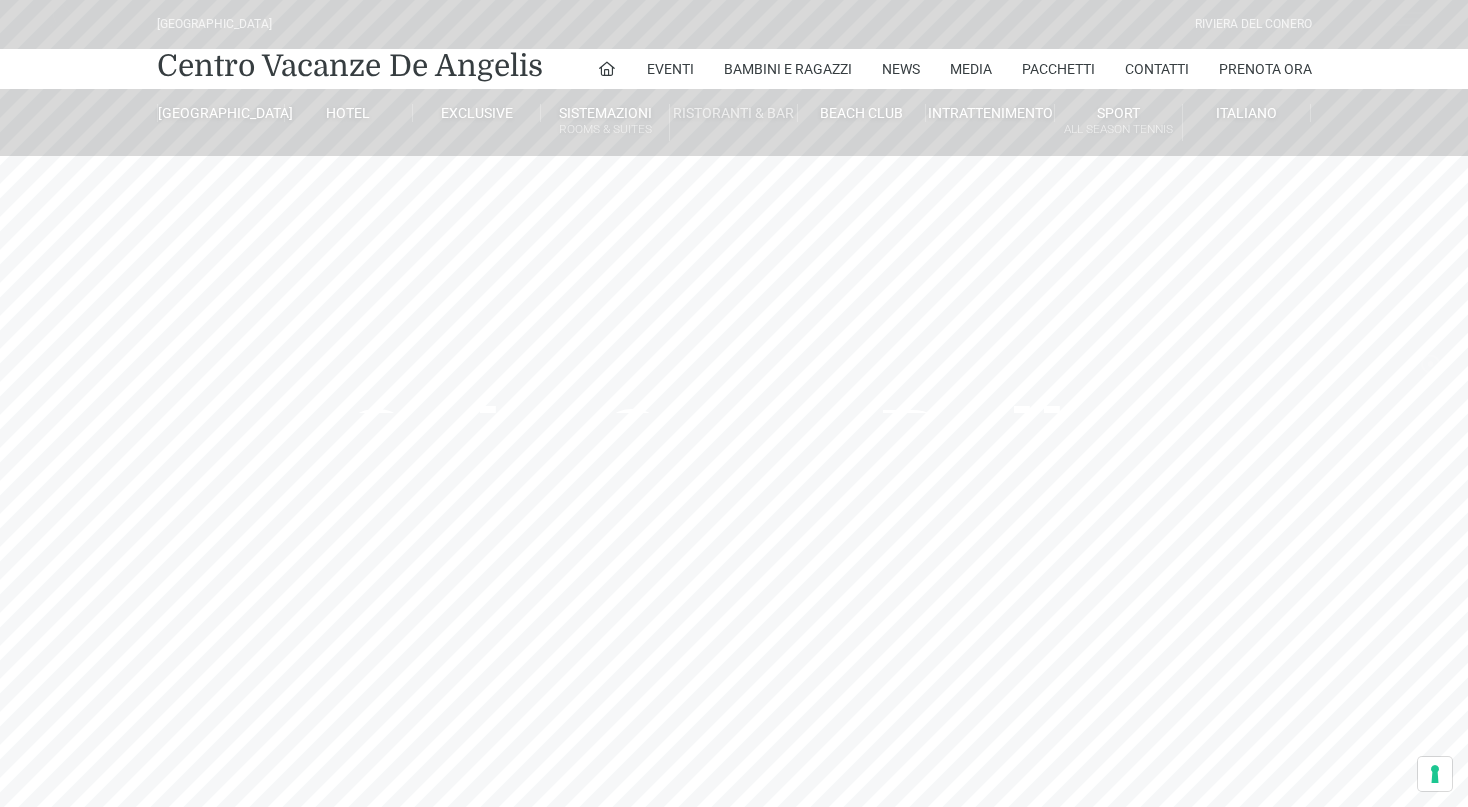 scroll, scrollTop: 0, scrollLeft: 0, axis: both 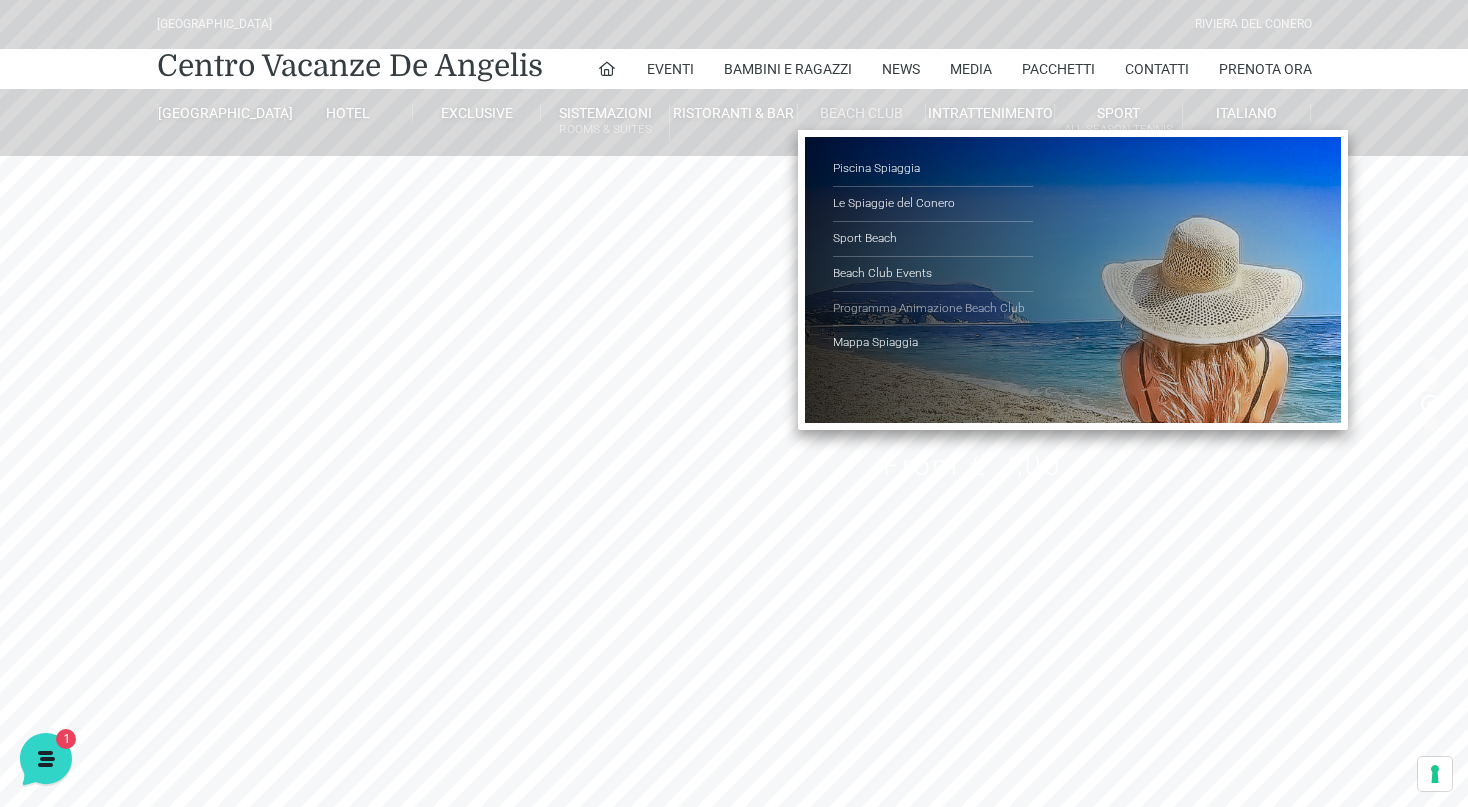 click on "Programma Animazione Beach Club" at bounding box center [933, 309] 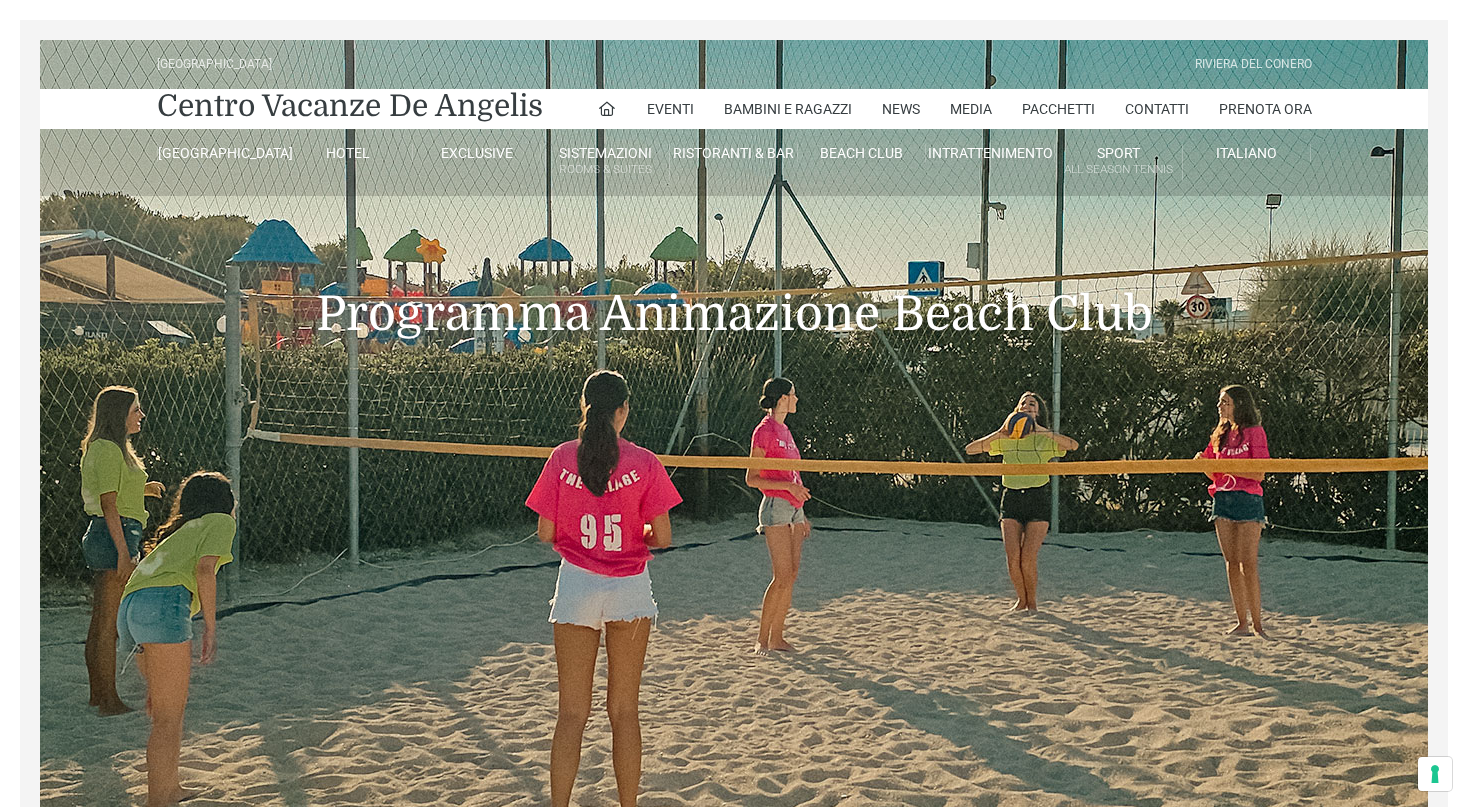scroll, scrollTop: 0, scrollLeft: 0, axis: both 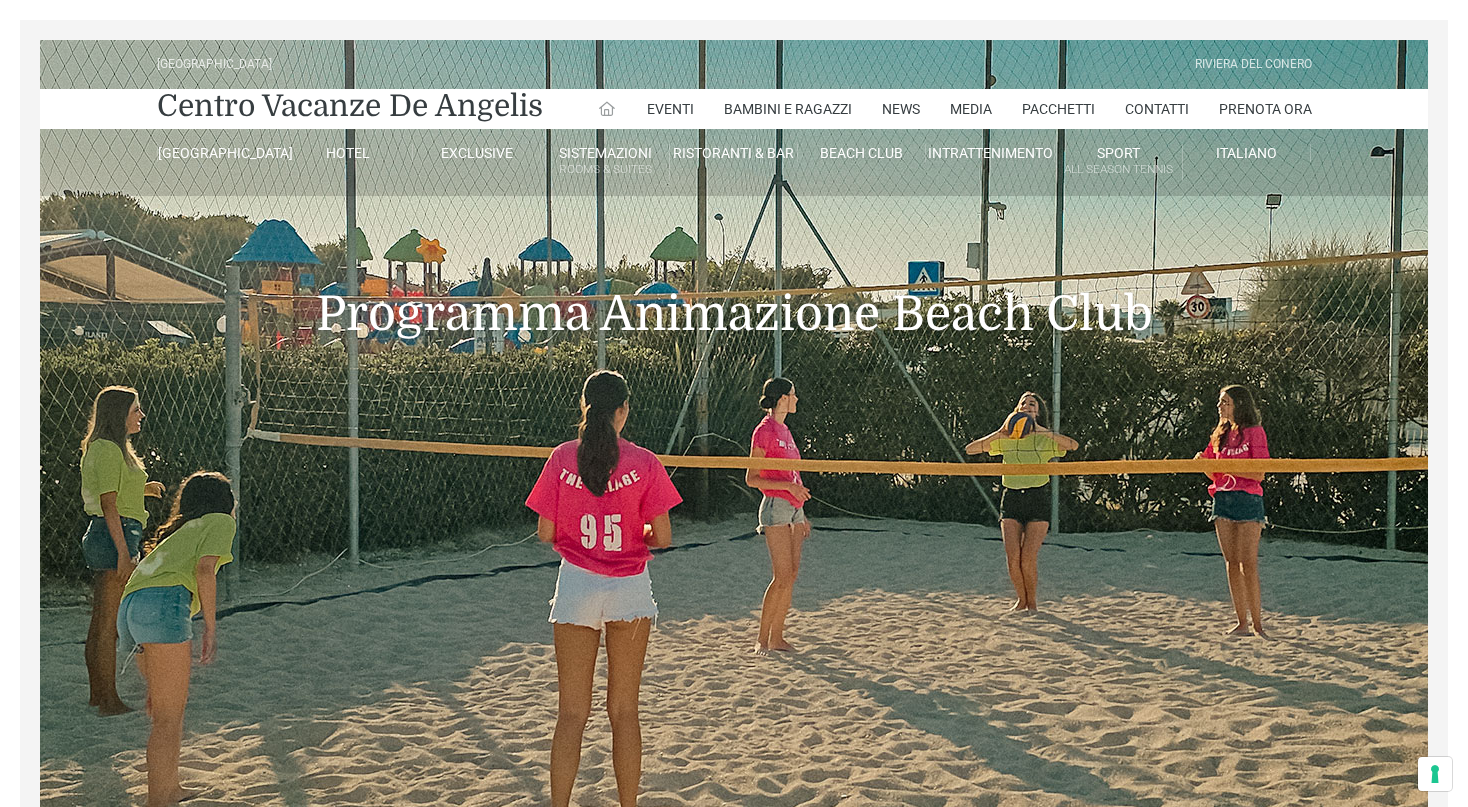 click at bounding box center (607, 109) 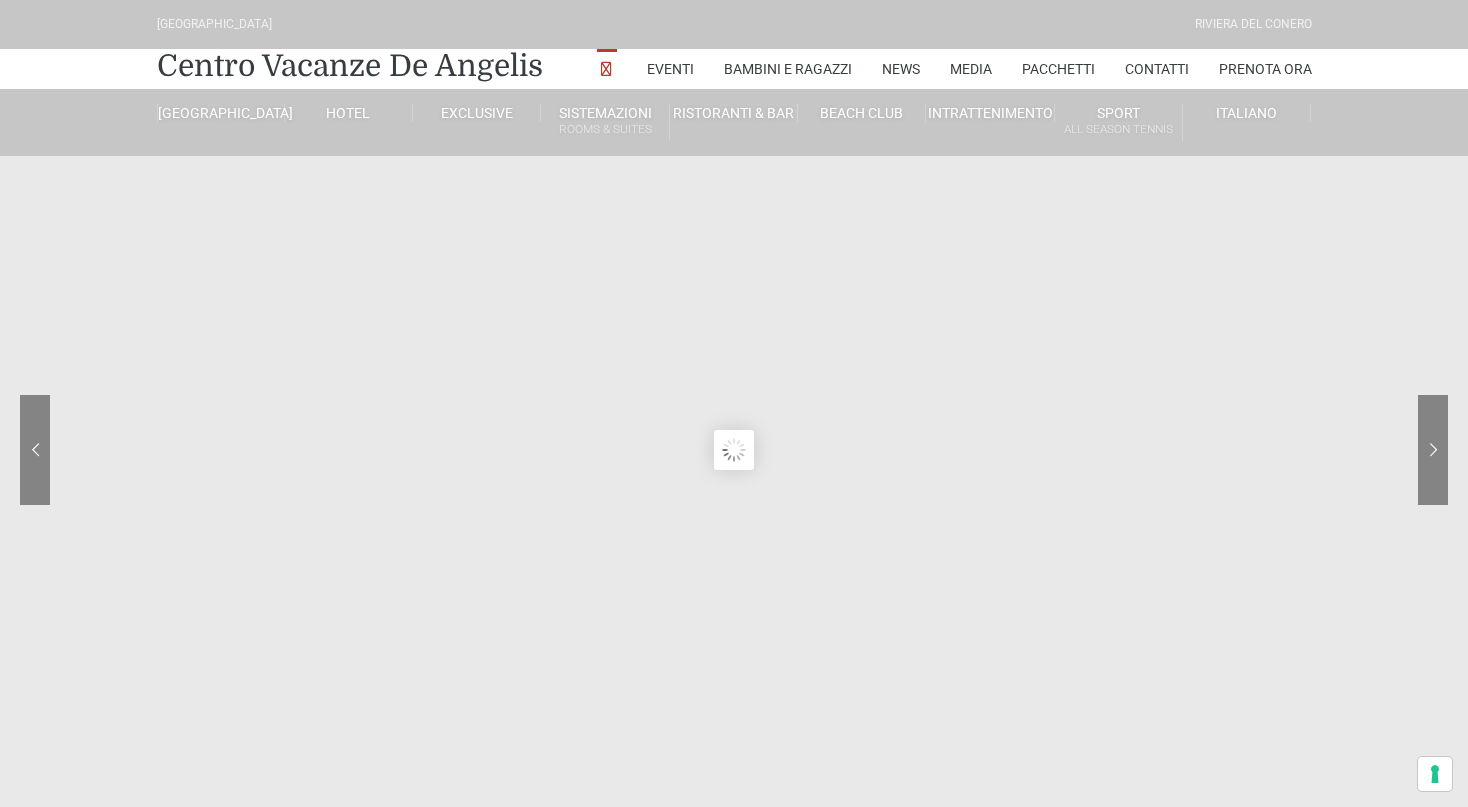 scroll, scrollTop: 0, scrollLeft: 0, axis: both 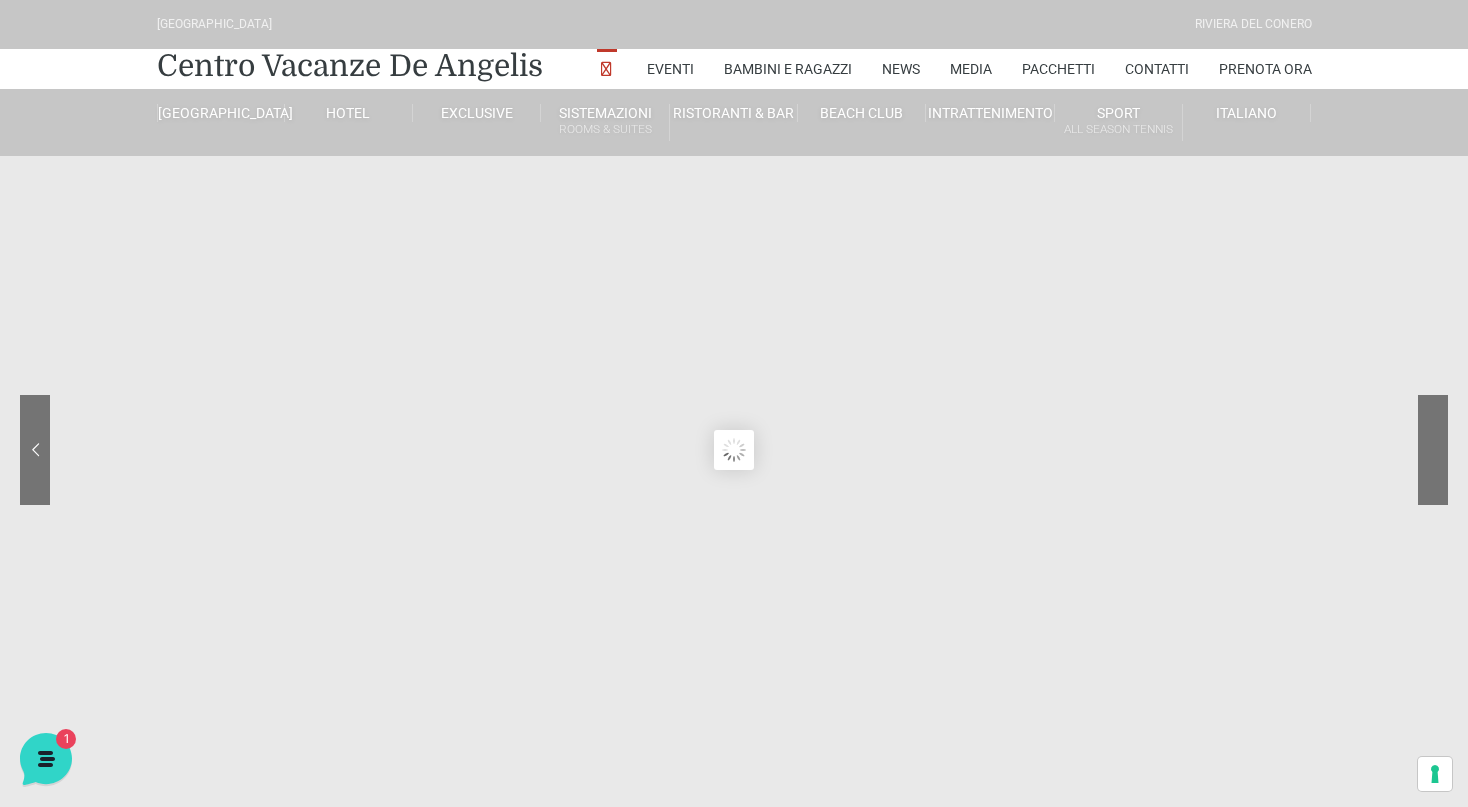 click 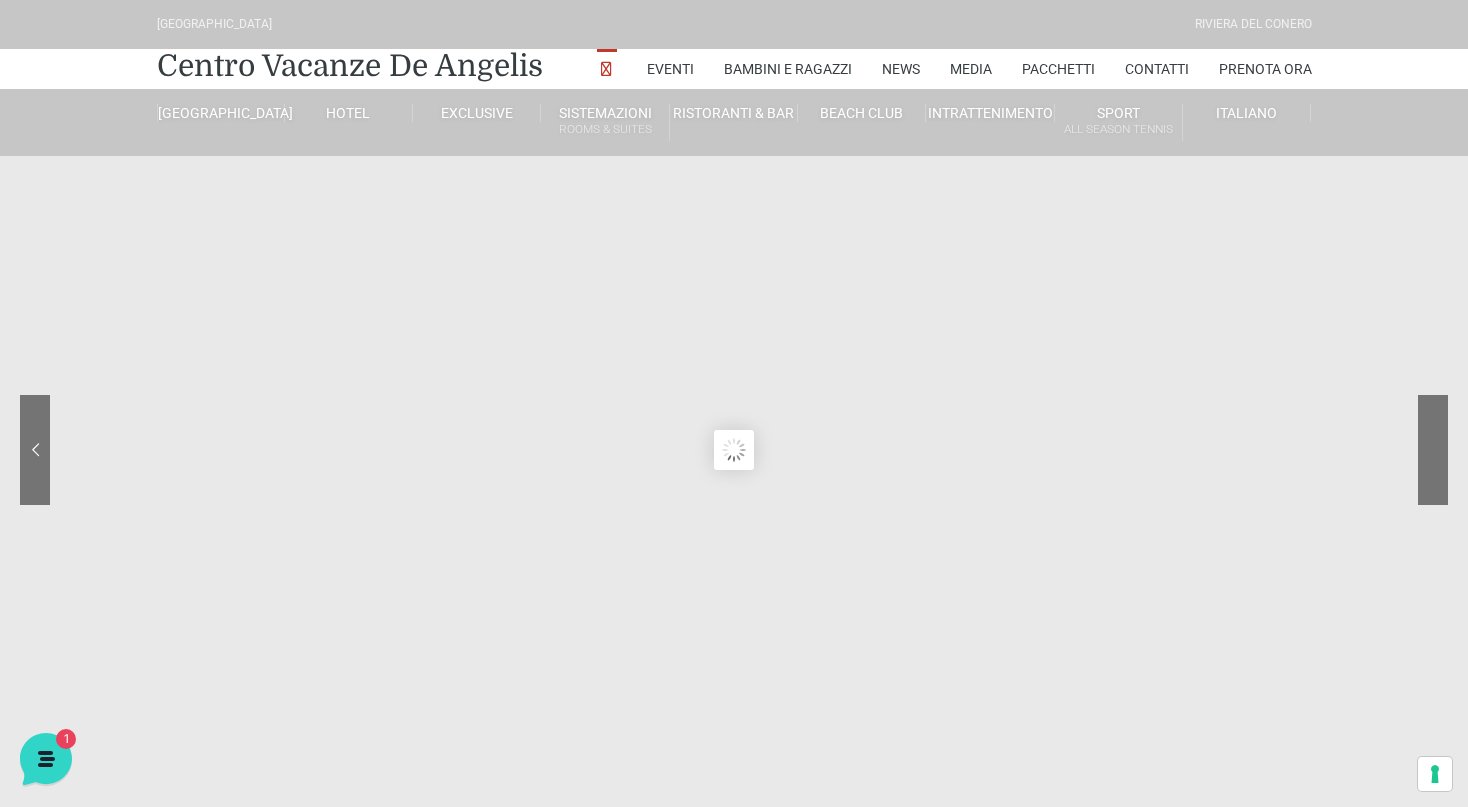click 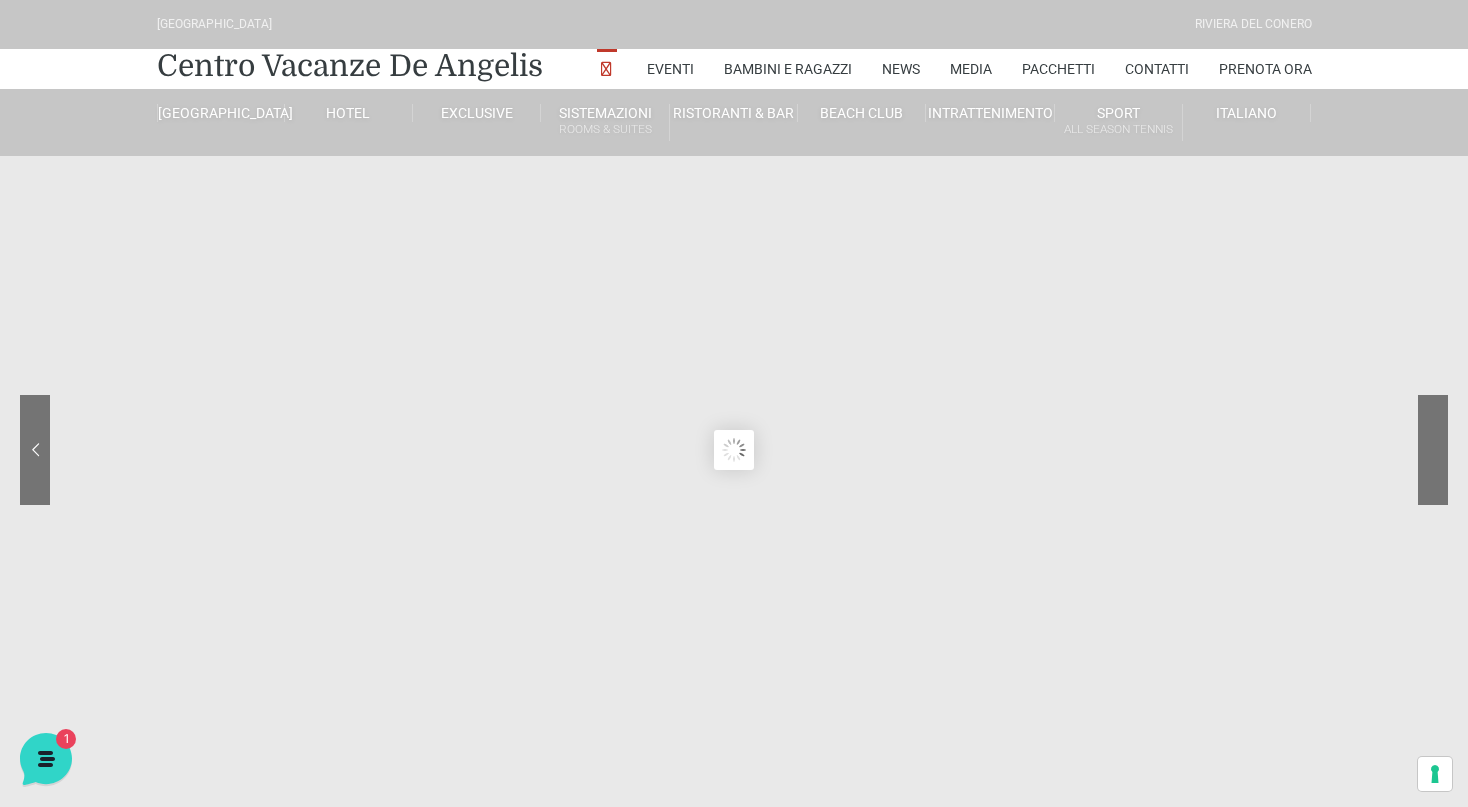 click 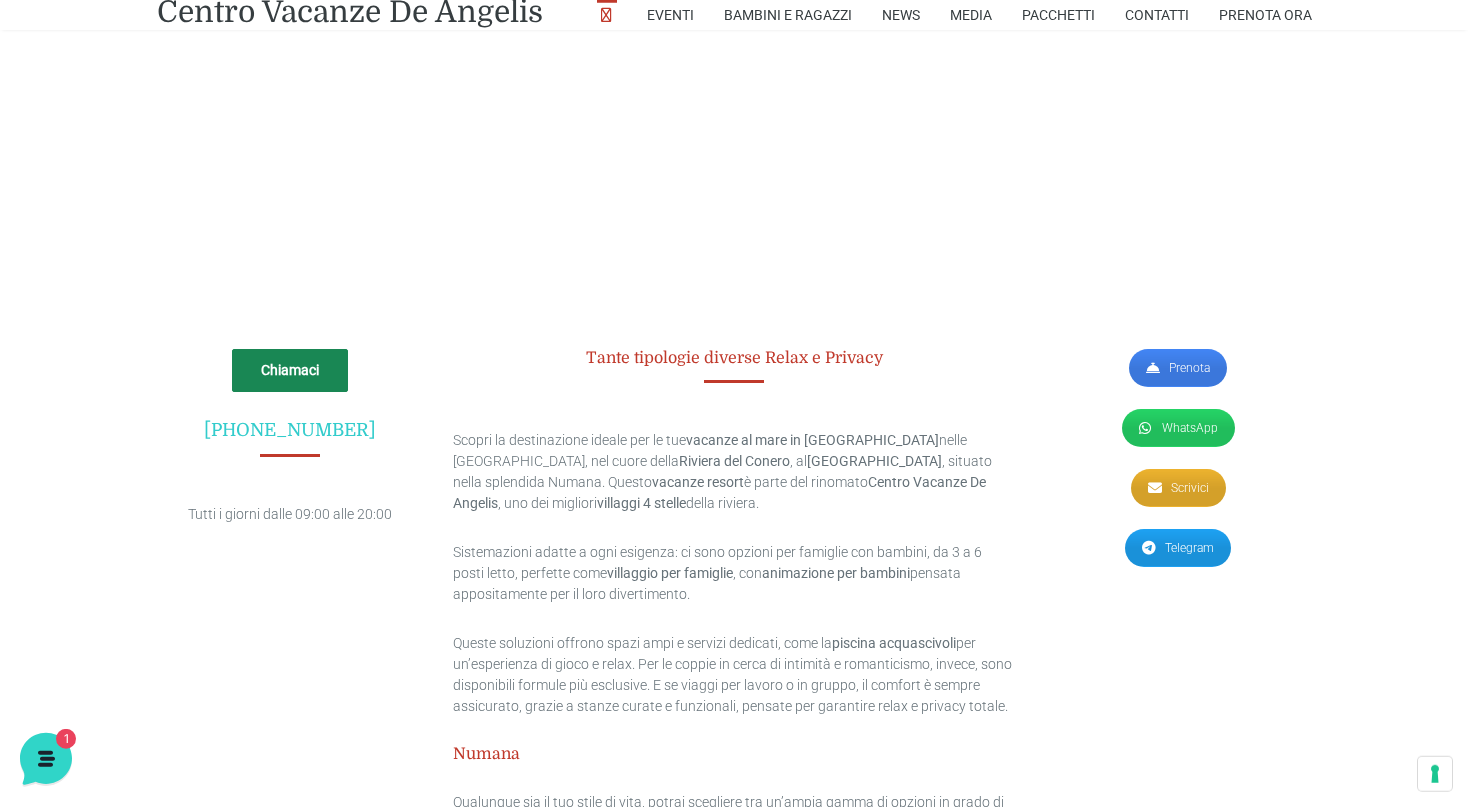 scroll, scrollTop: 5280, scrollLeft: 0, axis: vertical 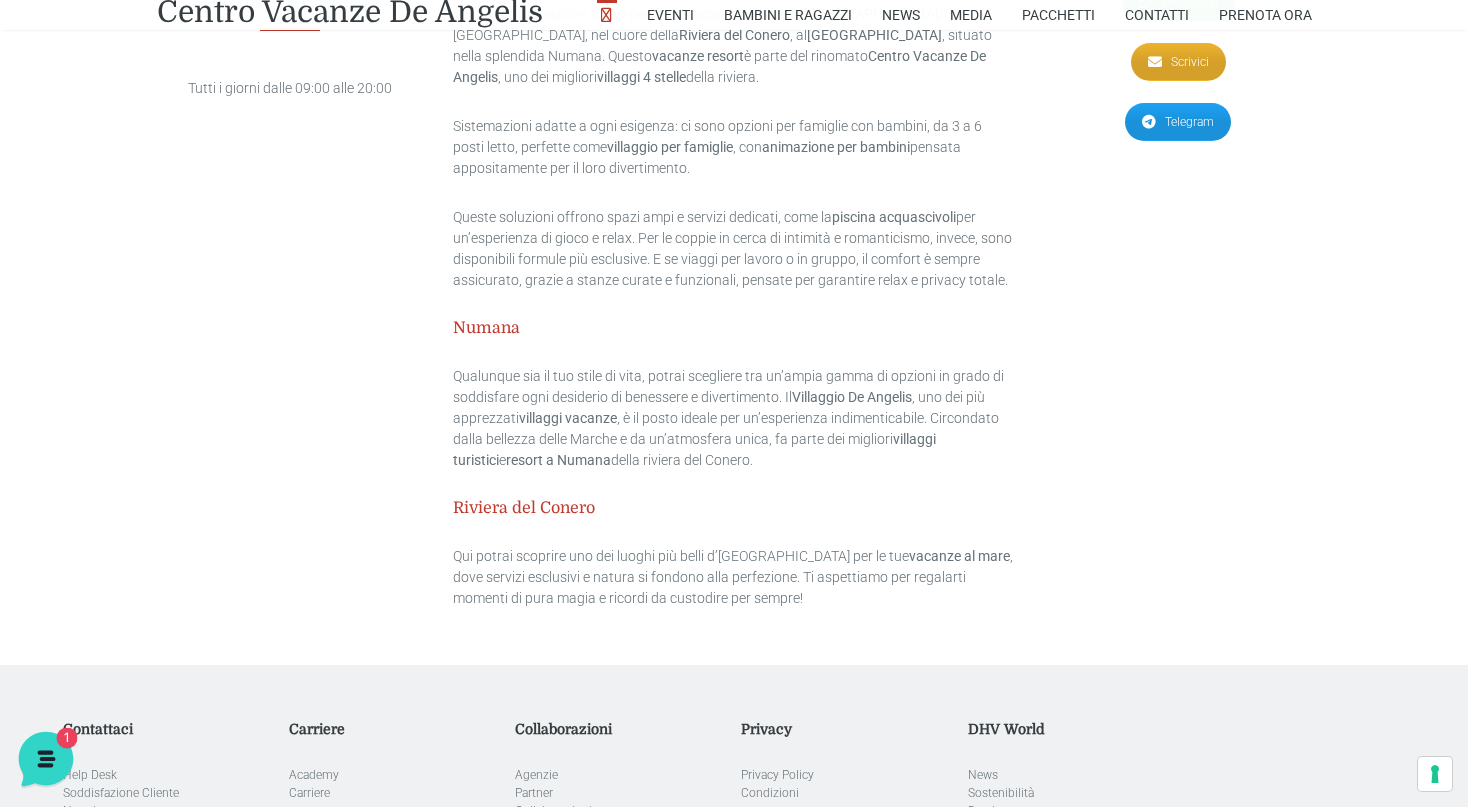 click 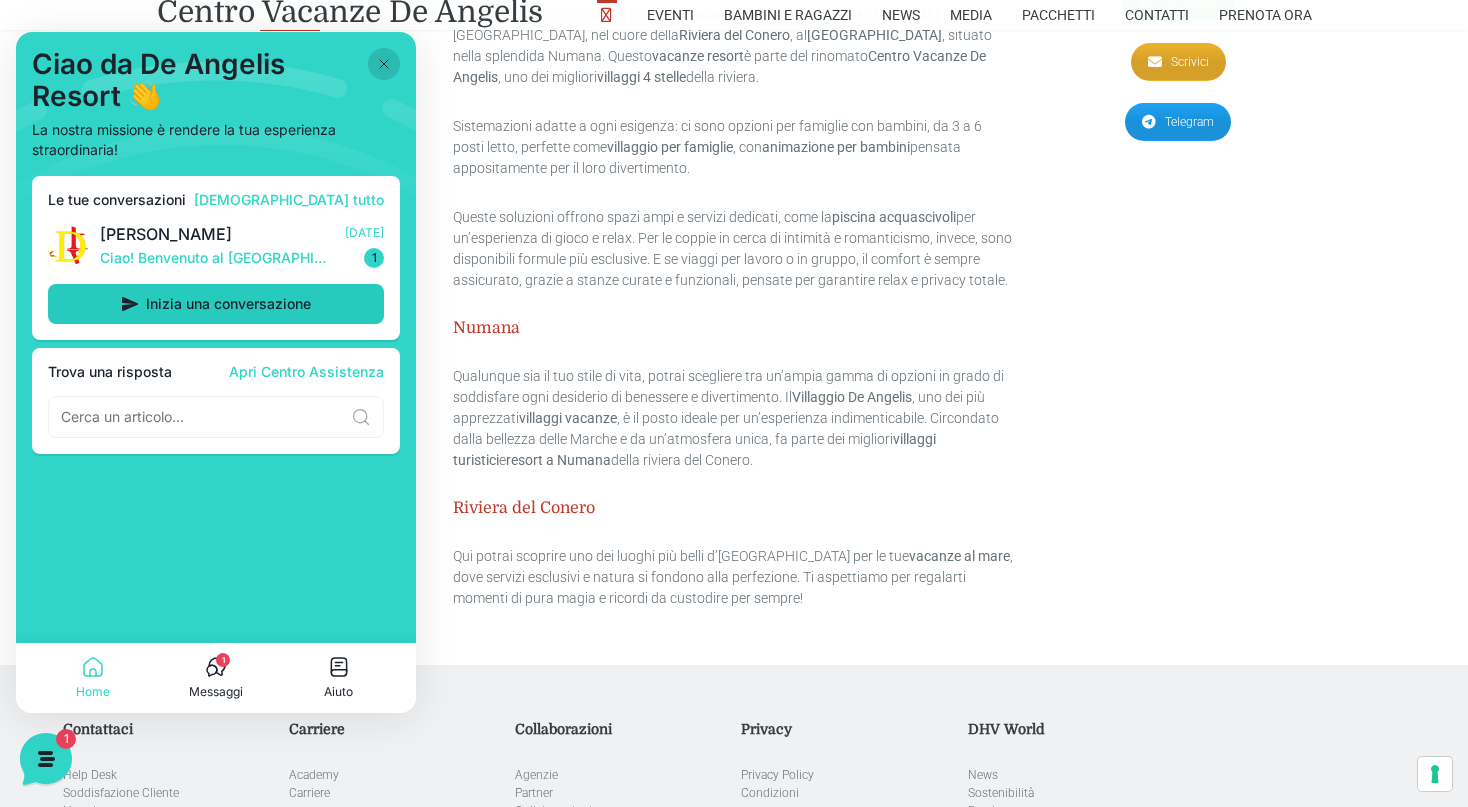click on "Inizia una conversazione" at bounding box center (216, 304) 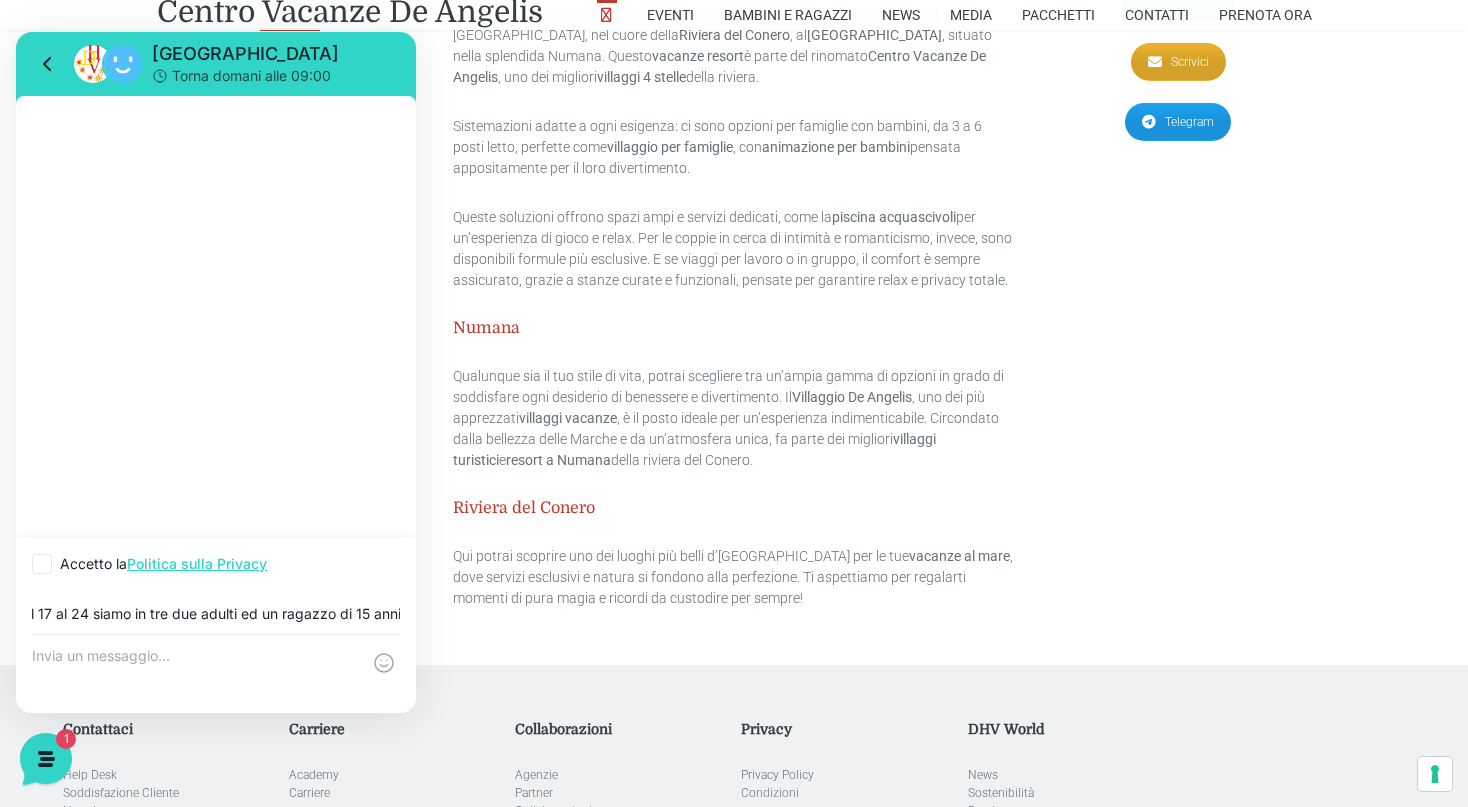 scroll, scrollTop: 0, scrollLeft: 293, axis: horizontal 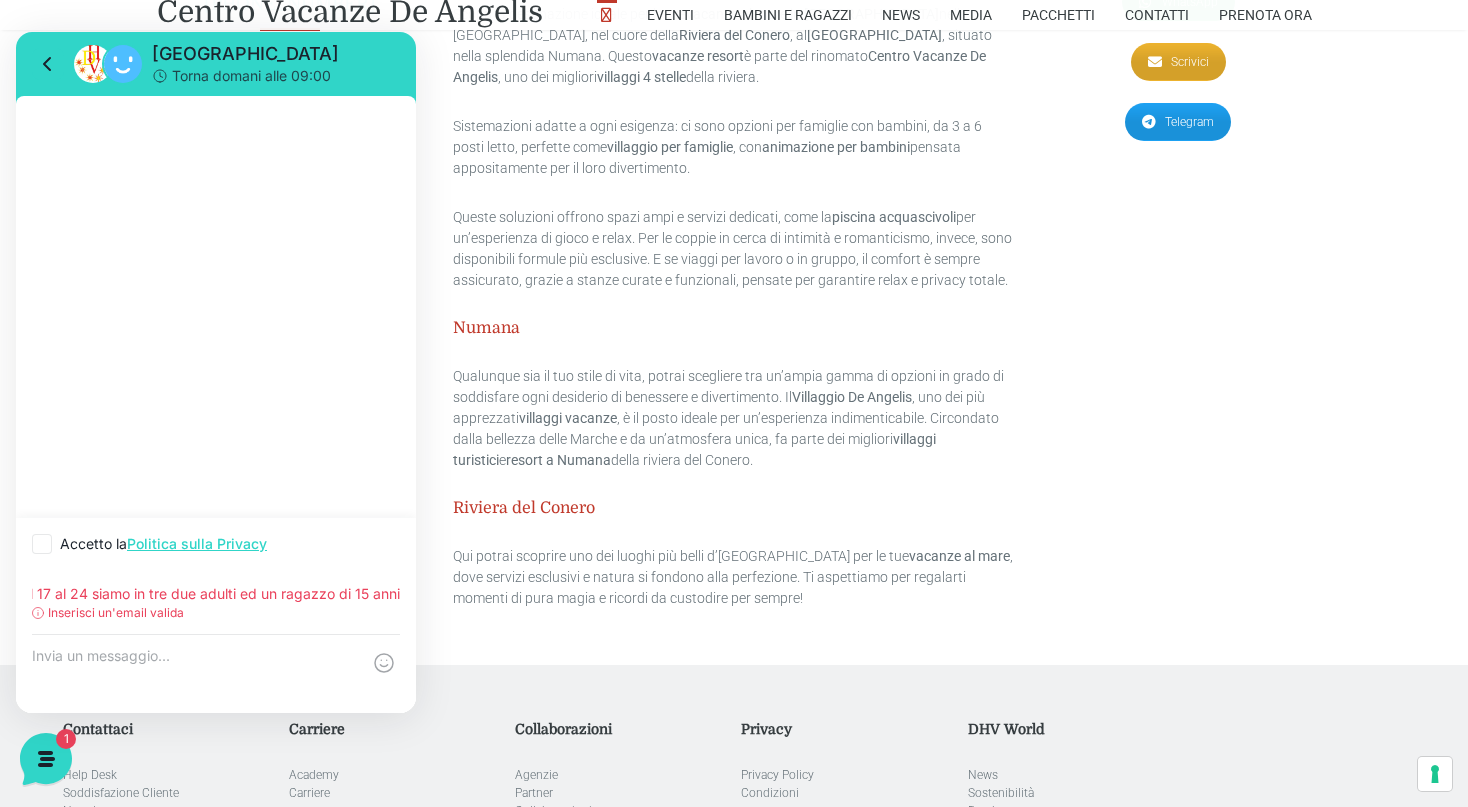 type on "Ciao sto cercando un aloggio per Agosto dal 17 al 24 siamo in tre due adulti ed un ragazzo di 15 anni" 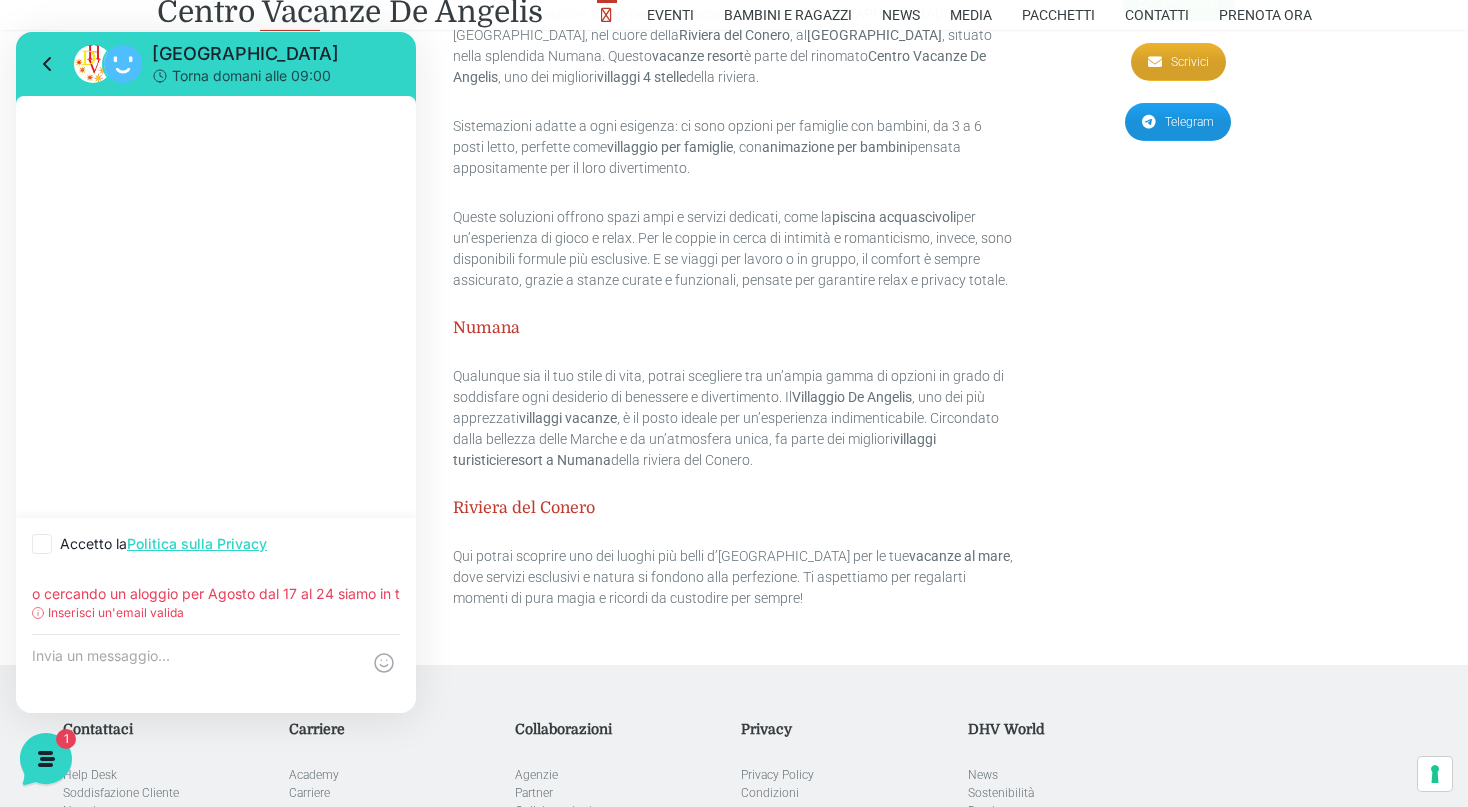 scroll, scrollTop: 0, scrollLeft: 0, axis: both 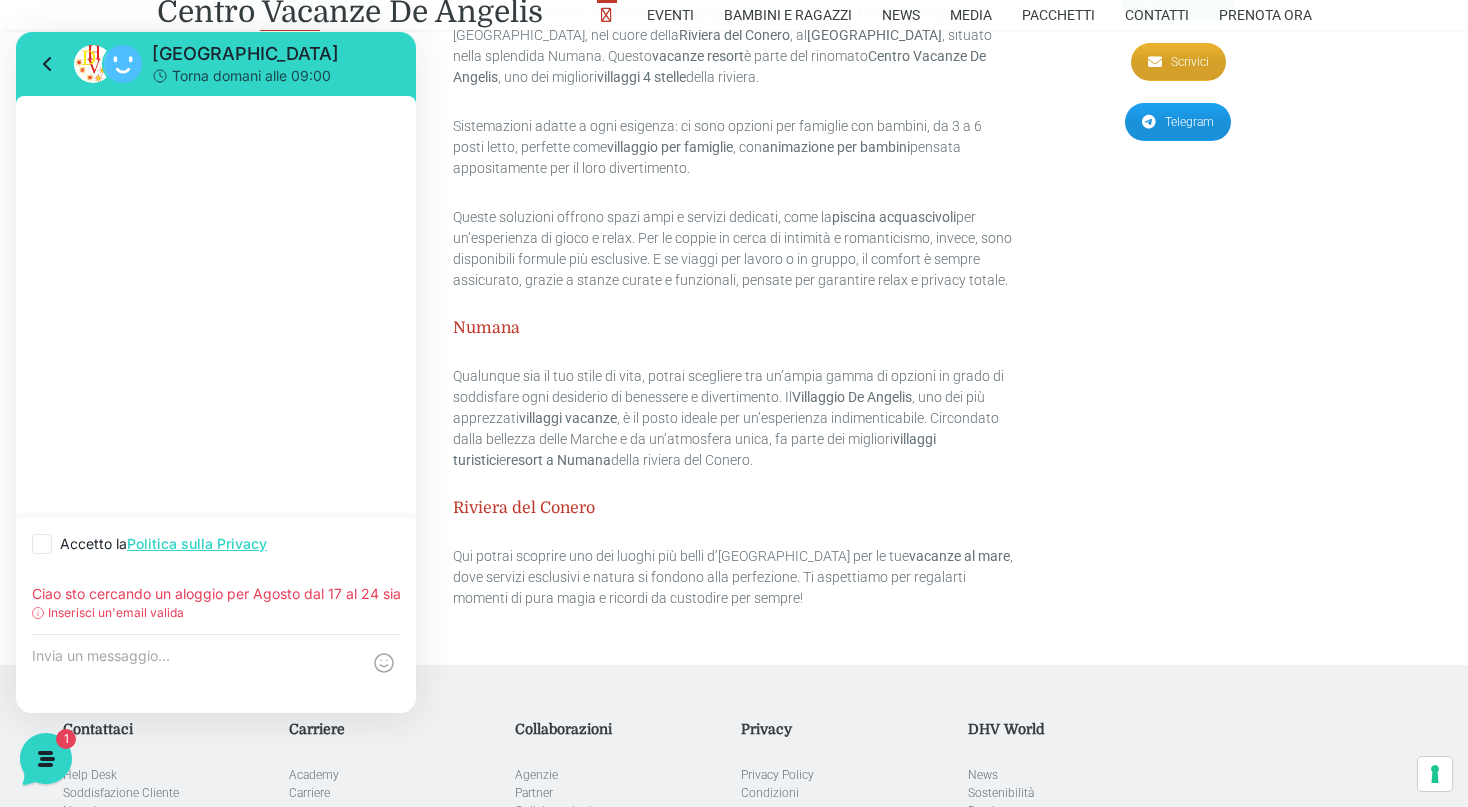 click at bounding box center [216, 674] 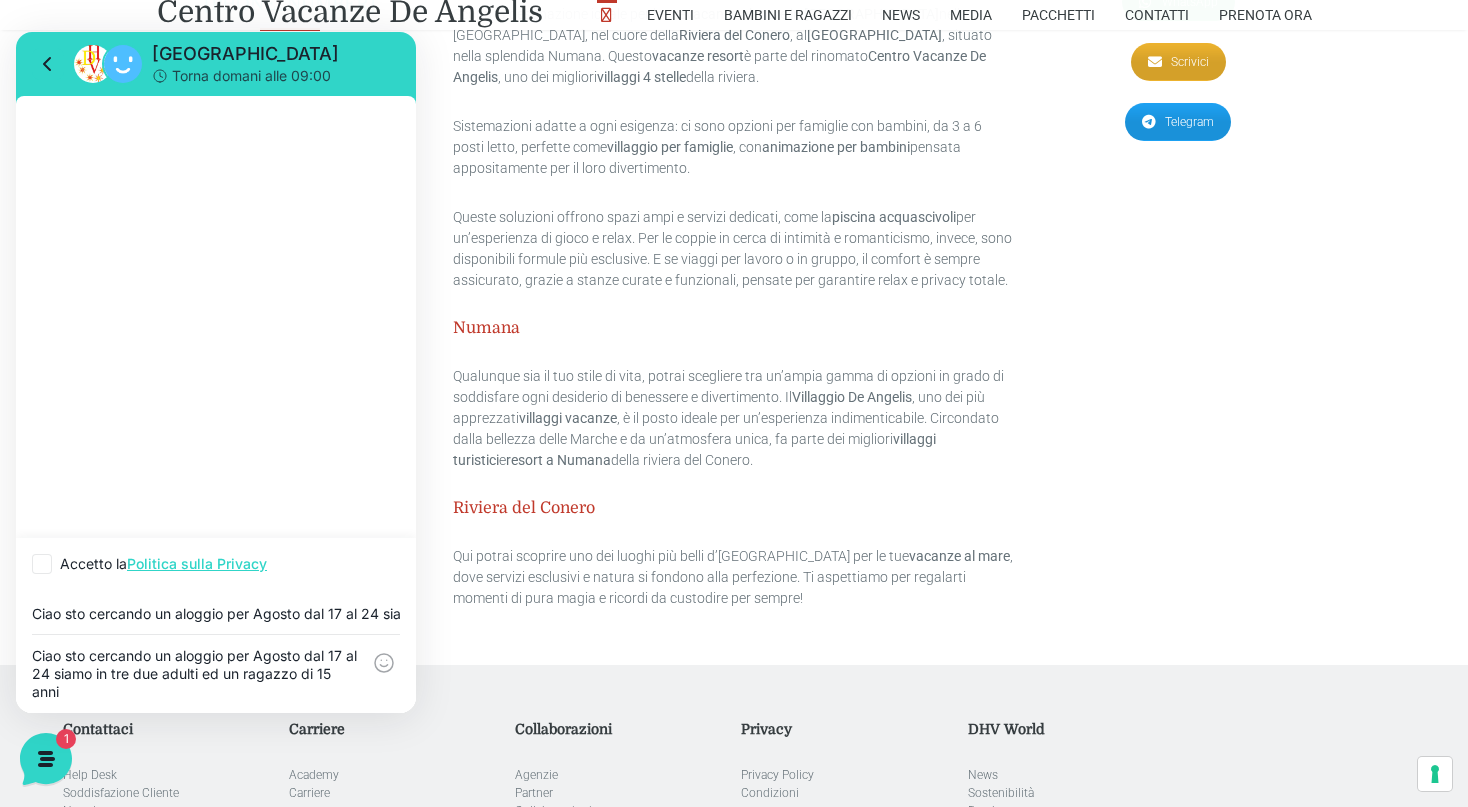 type on "Ciao sto cercando un aloggio per Agosto dal 17 al 24 siamo in tre due adulti ed un ragazzo di 15 anni" 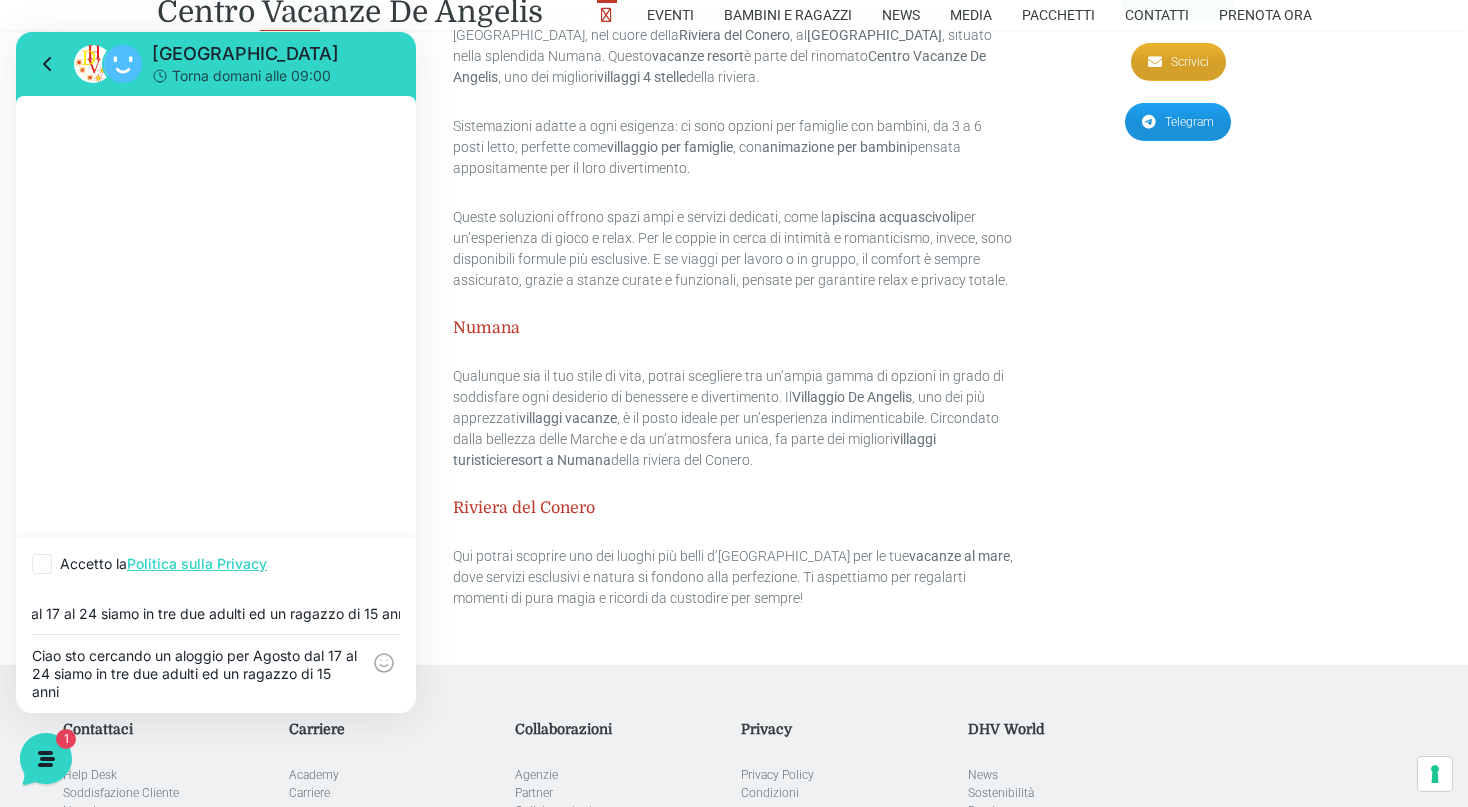 scroll, scrollTop: 0, scrollLeft: 293, axis: horizontal 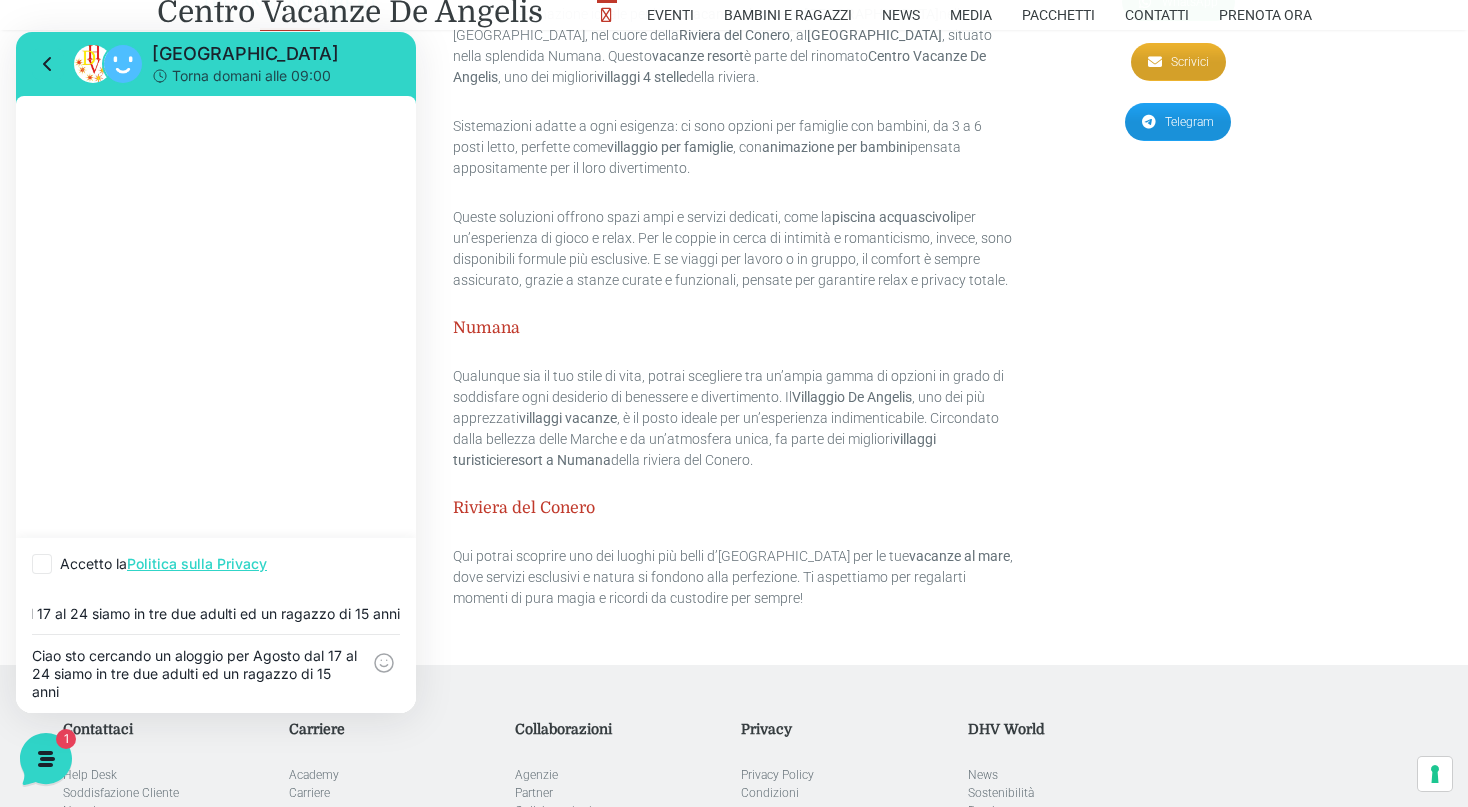 type on "Ciao sto cercando un aloggio per Agosto dal 17 al 24 siamo in tre due adulti ed un ragazzo di 15 [PERSON_NAME]" 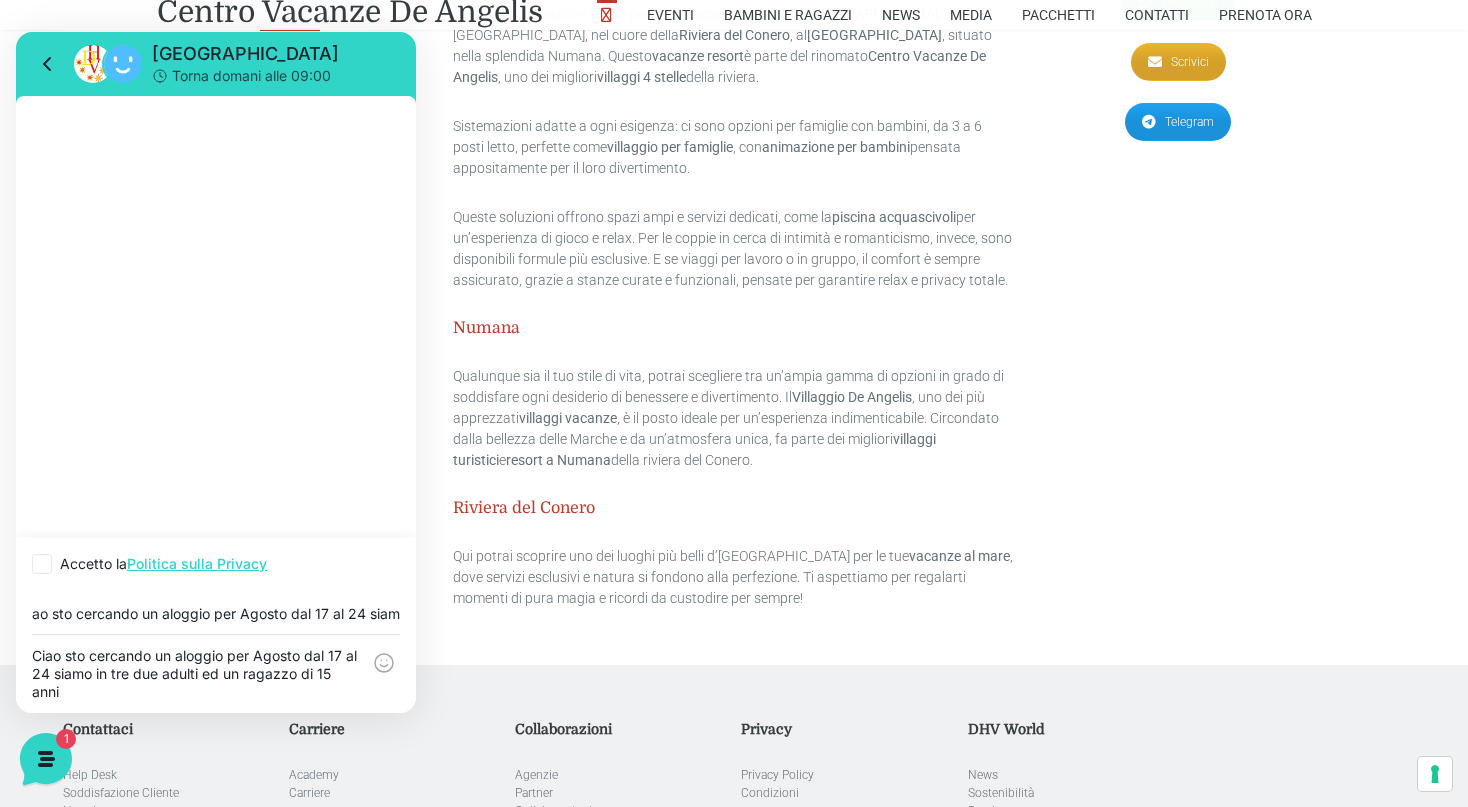 scroll, scrollTop: 0, scrollLeft: 0, axis: both 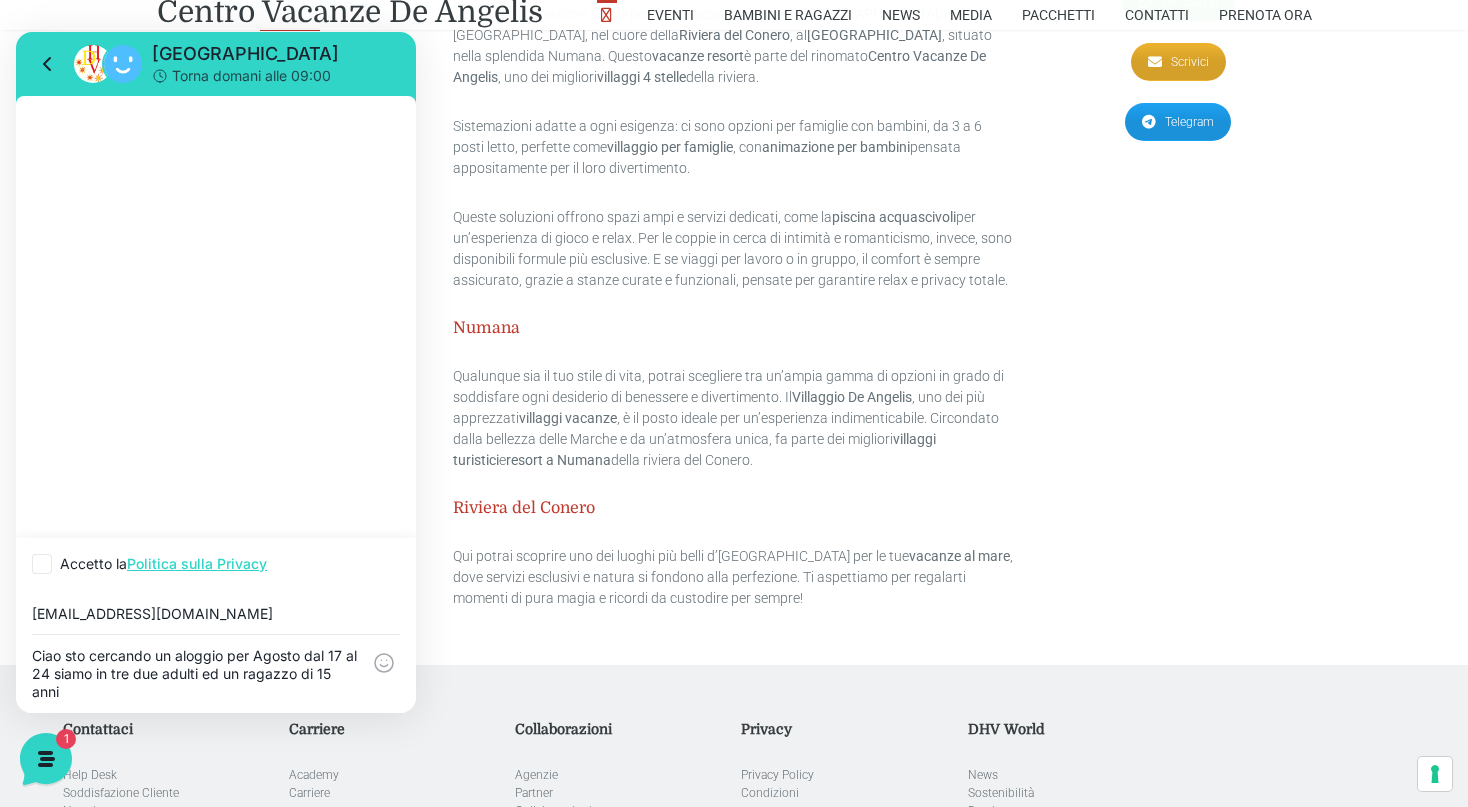 type on "[EMAIL_ADDRESS][DOMAIN_NAME]" 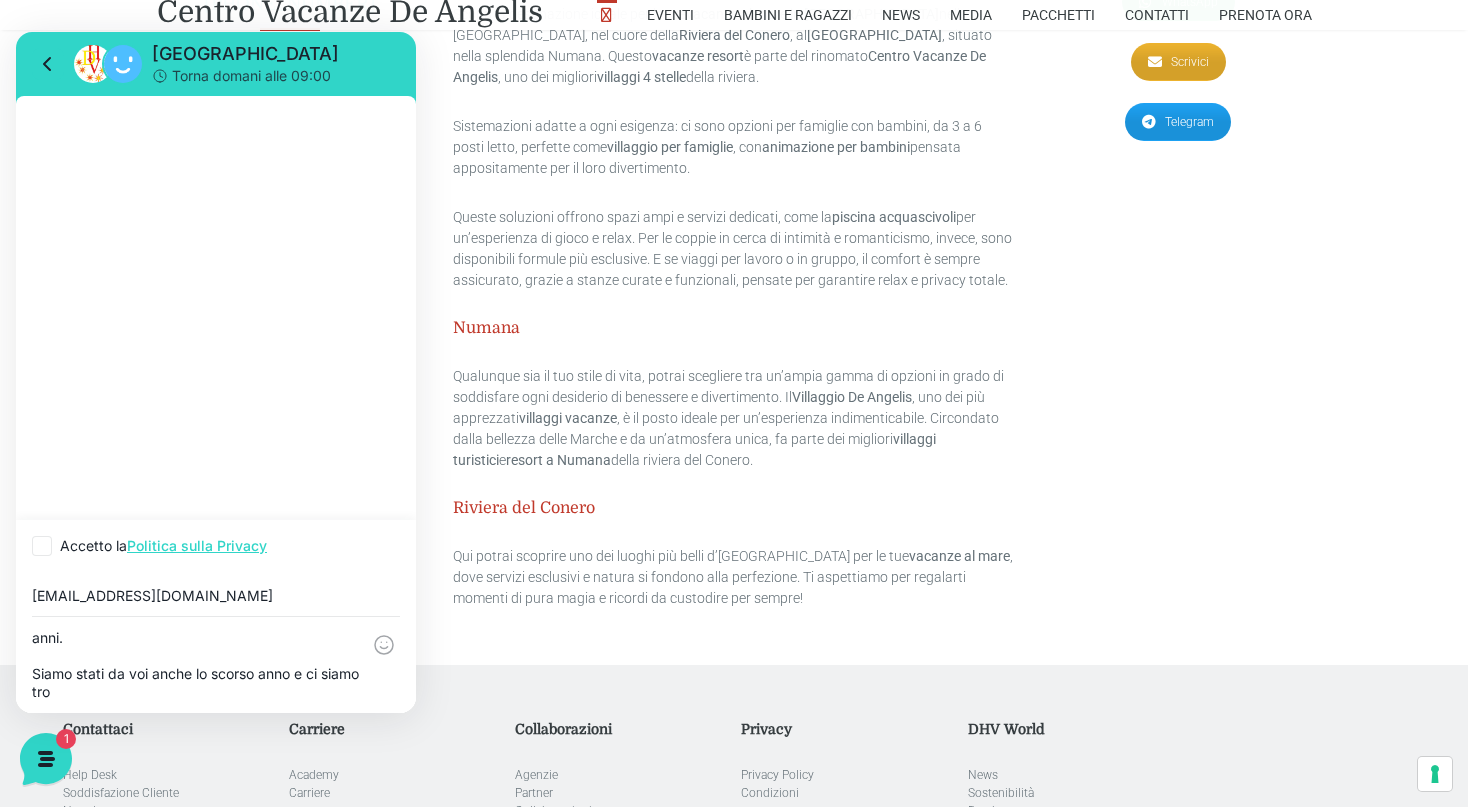 scroll, scrollTop: 18, scrollLeft: 0, axis: vertical 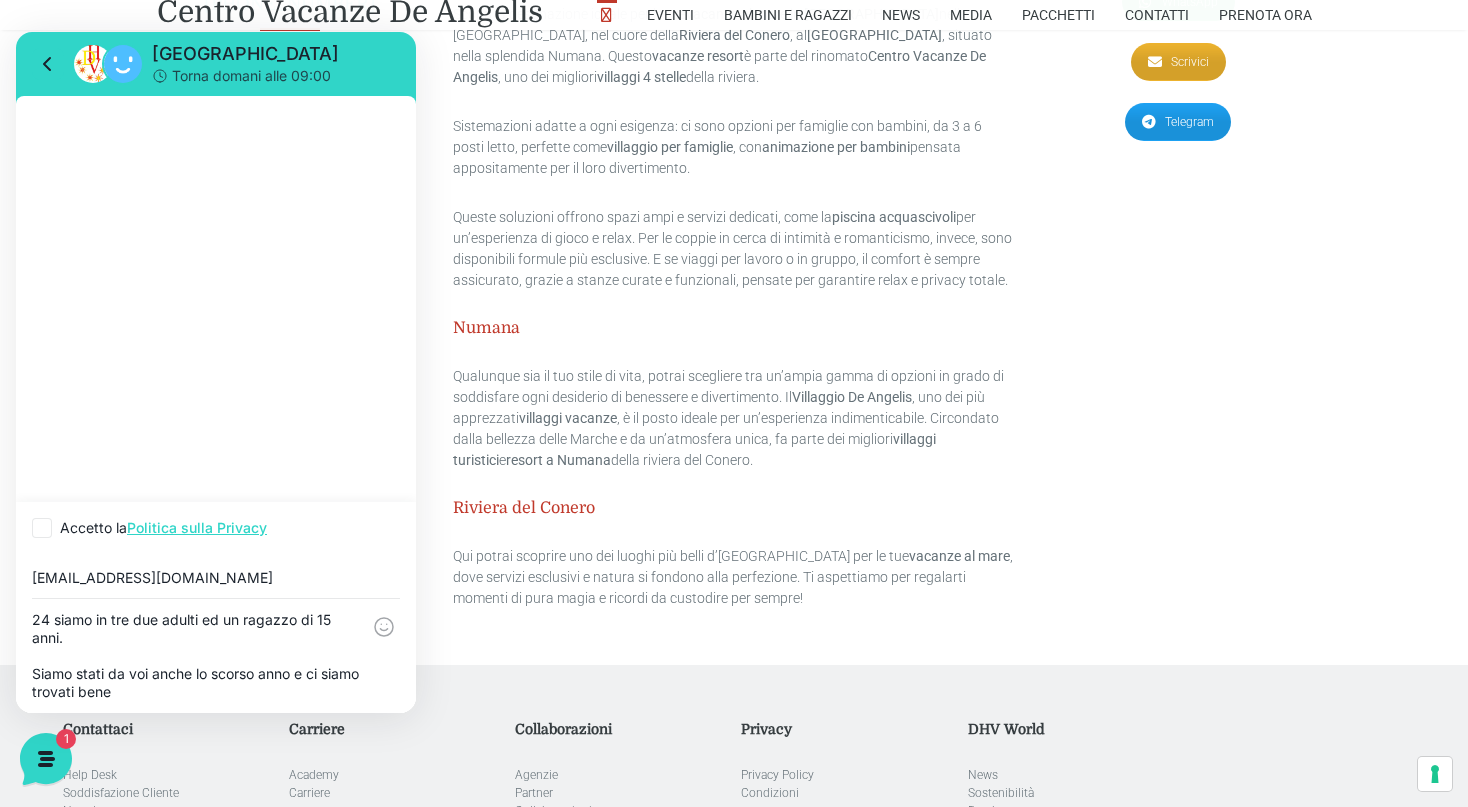 type on "Ciao sto cercando un aloggio per Agosto dal 17 al 24 siamo in tre due adulti ed un ragazzo di 15 anni.
Siamo stati da voi anche lo scorso anno e ci siamo trovati bene" 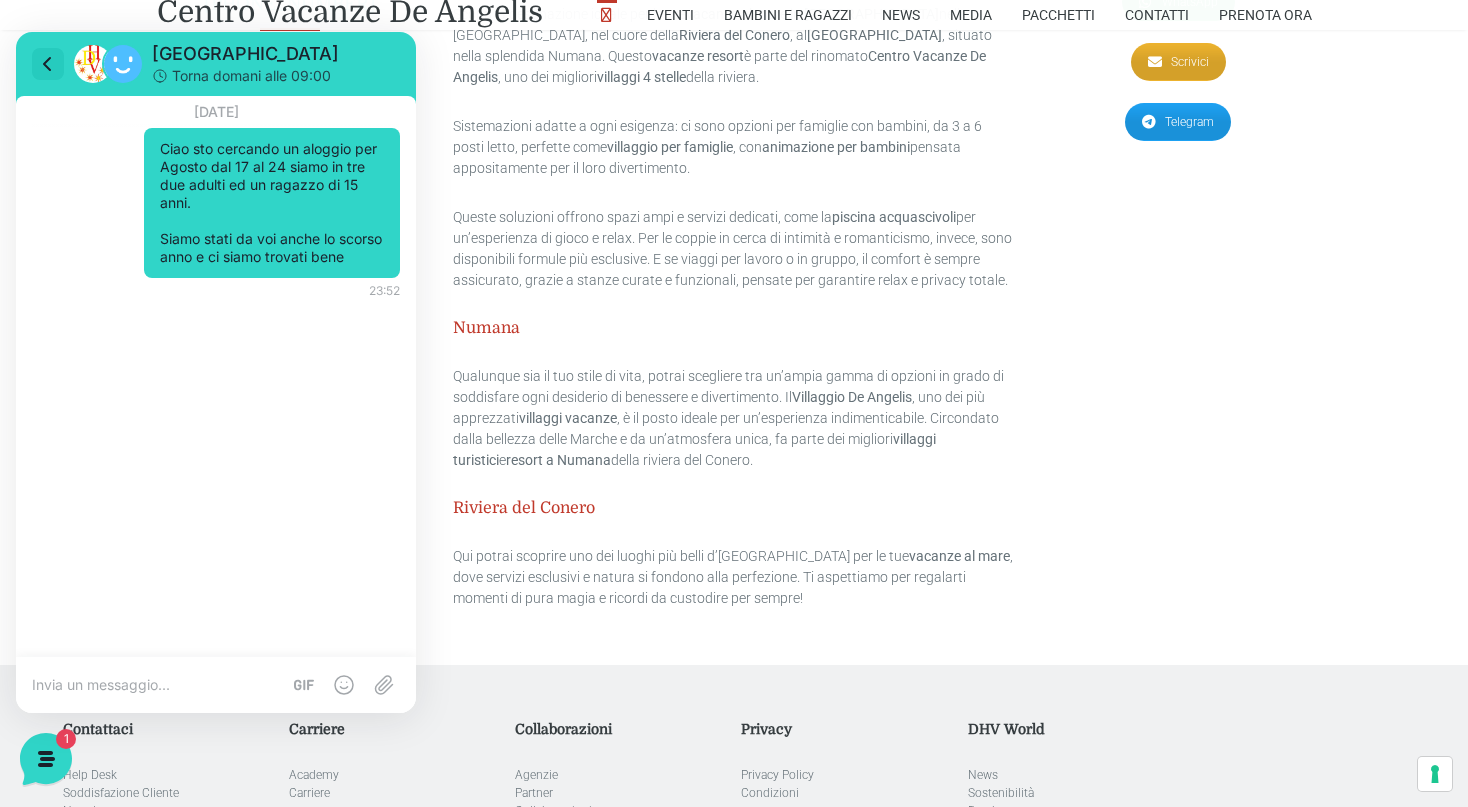 click 